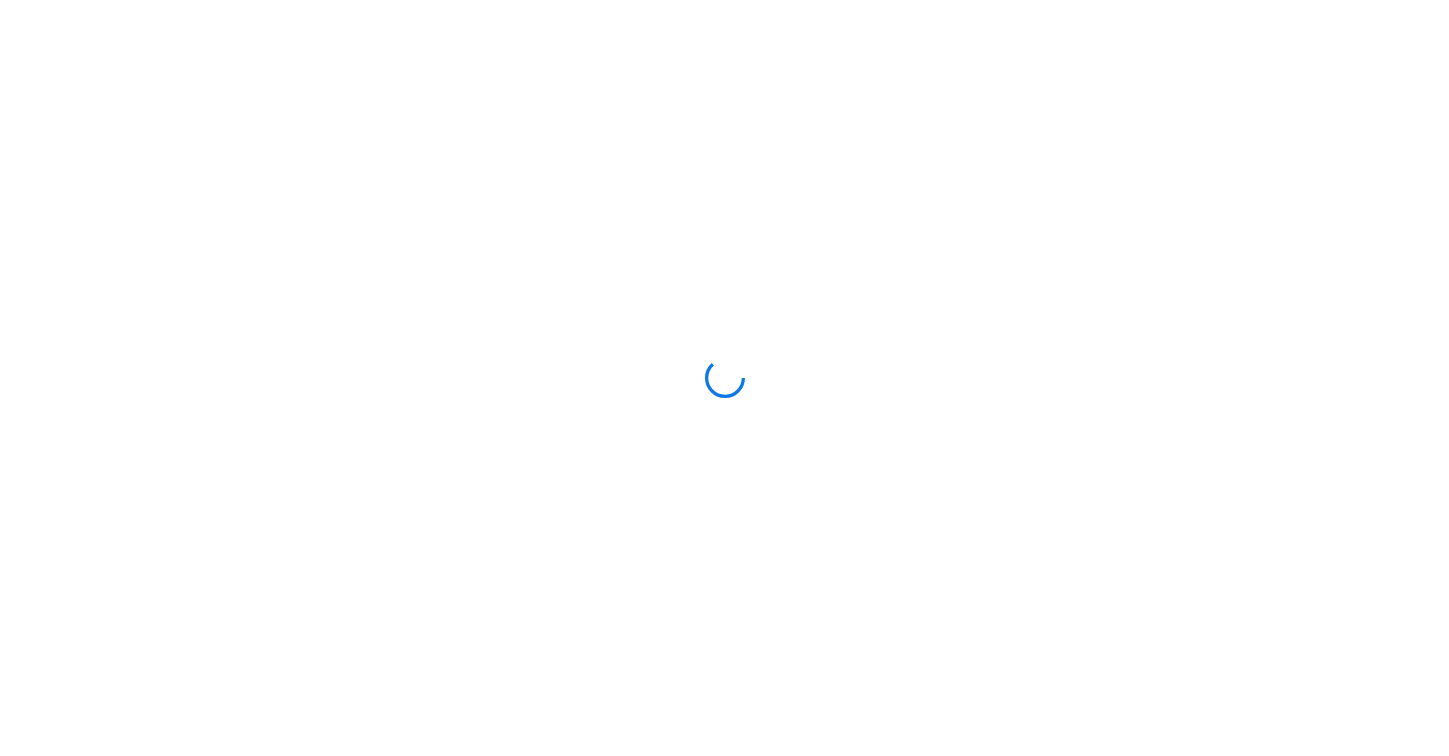 scroll, scrollTop: 0, scrollLeft: 0, axis: both 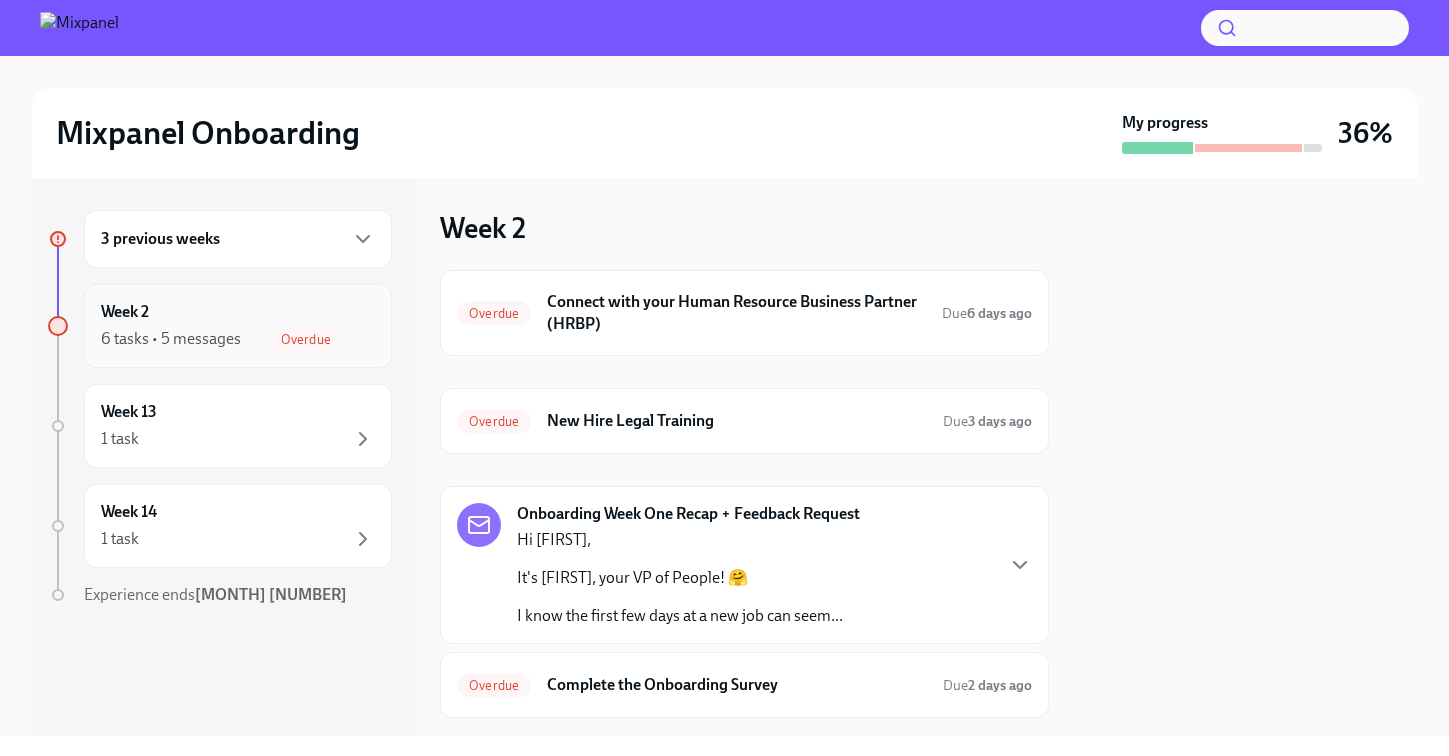 click on "Overdue" at bounding box center [306, 339] 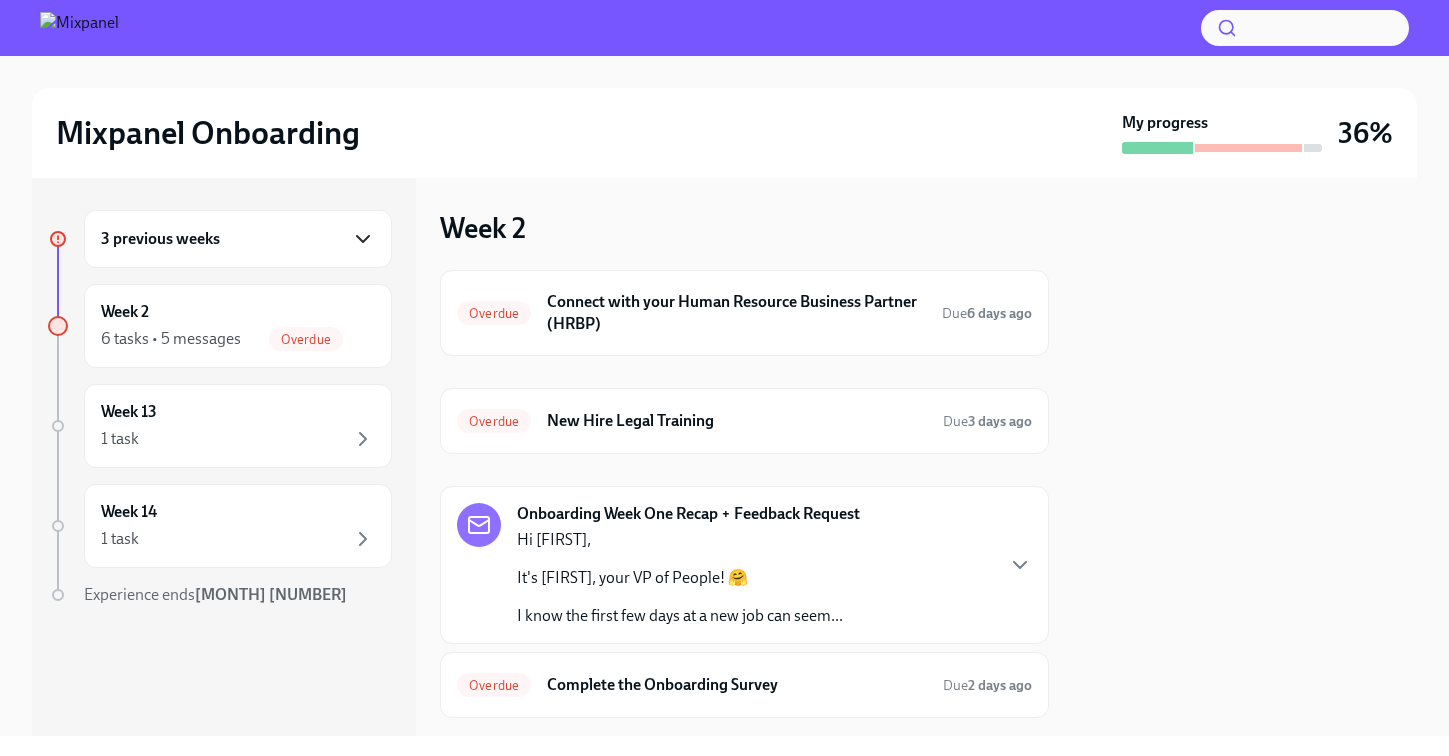 click 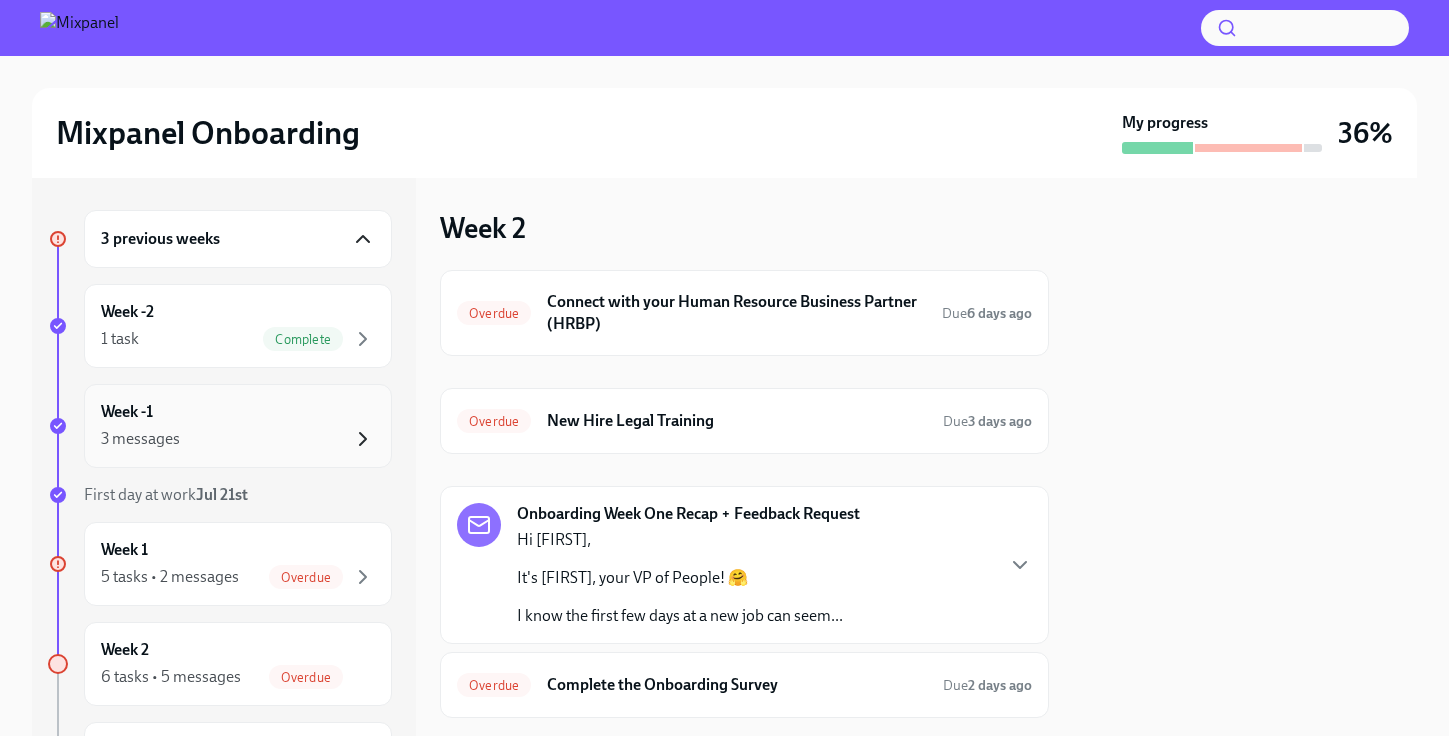 click 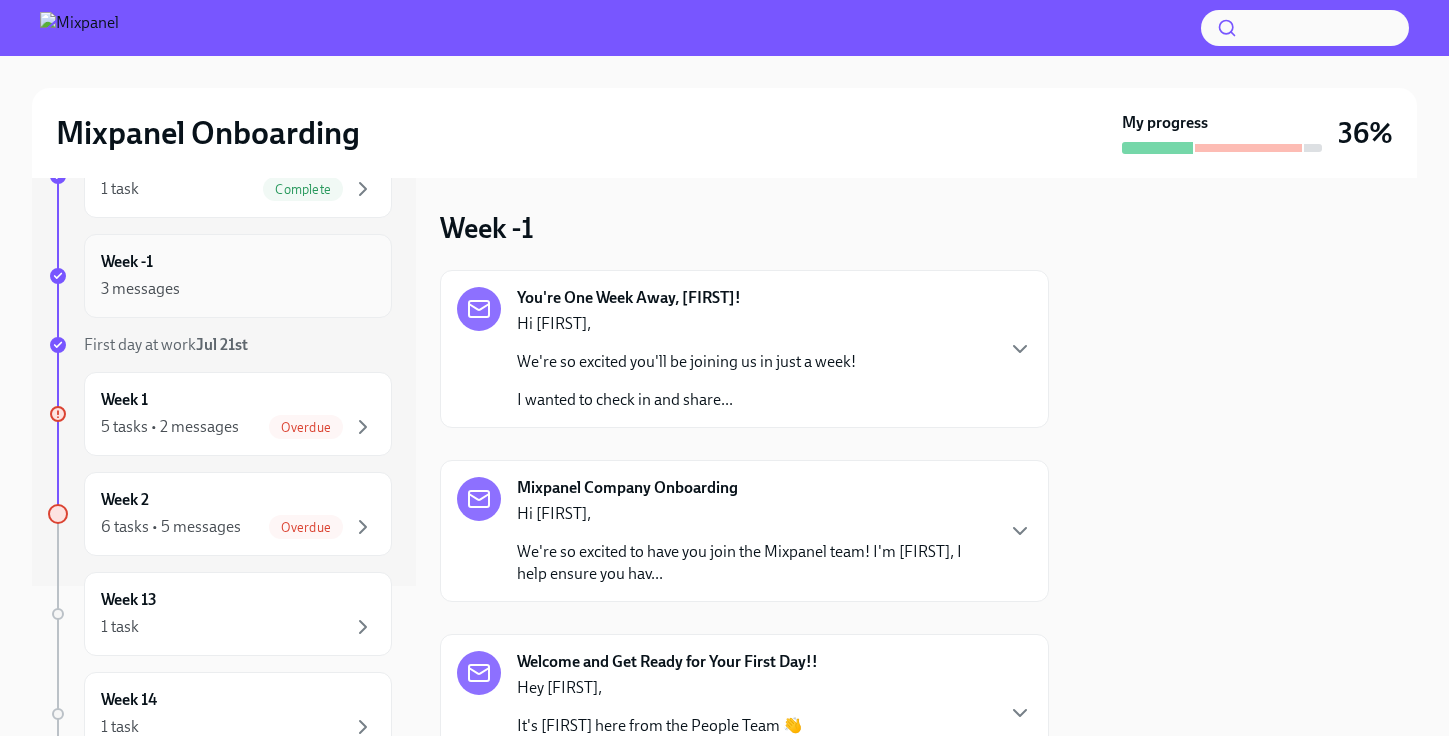 scroll, scrollTop: 191, scrollLeft: 0, axis: vertical 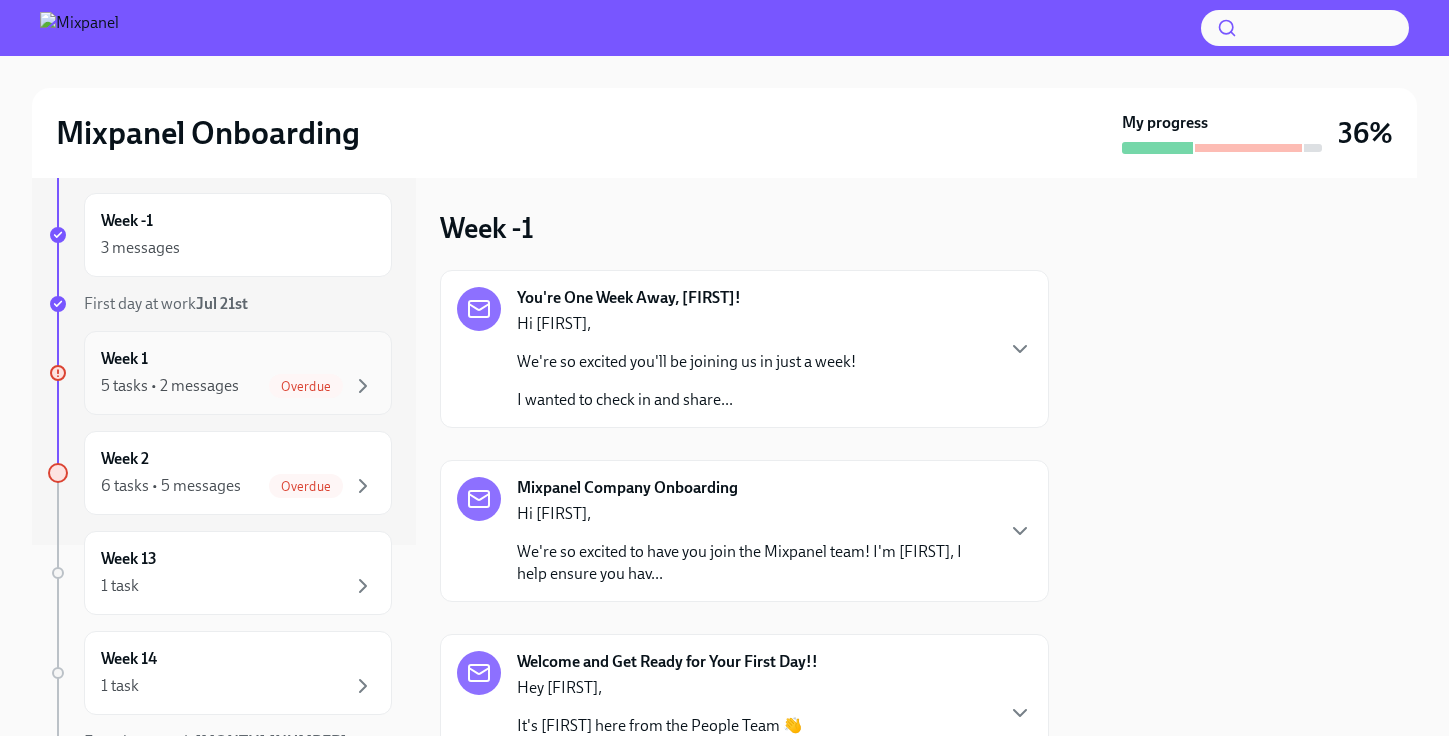 click on "Overdue" at bounding box center (306, 386) 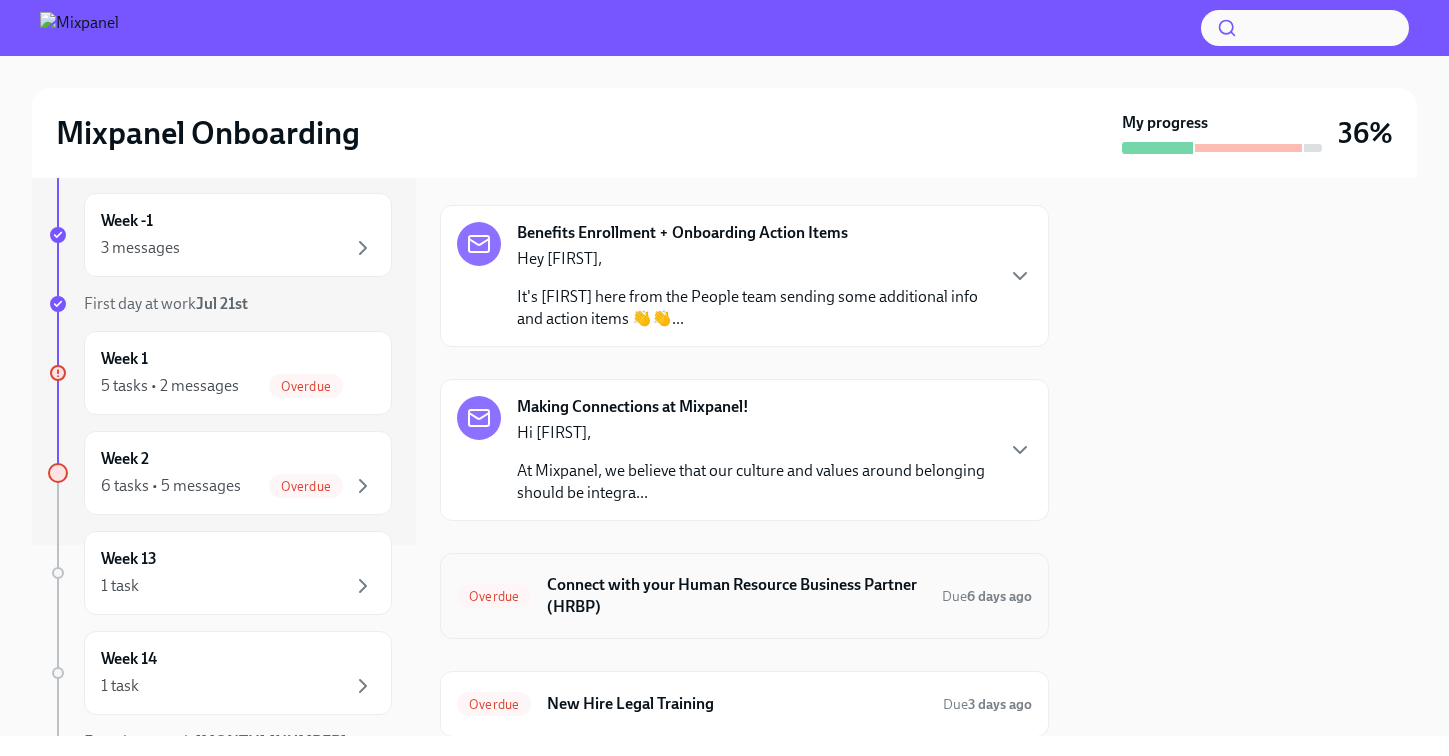 scroll, scrollTop: 67, scrollLeft: 0, axis: vertical 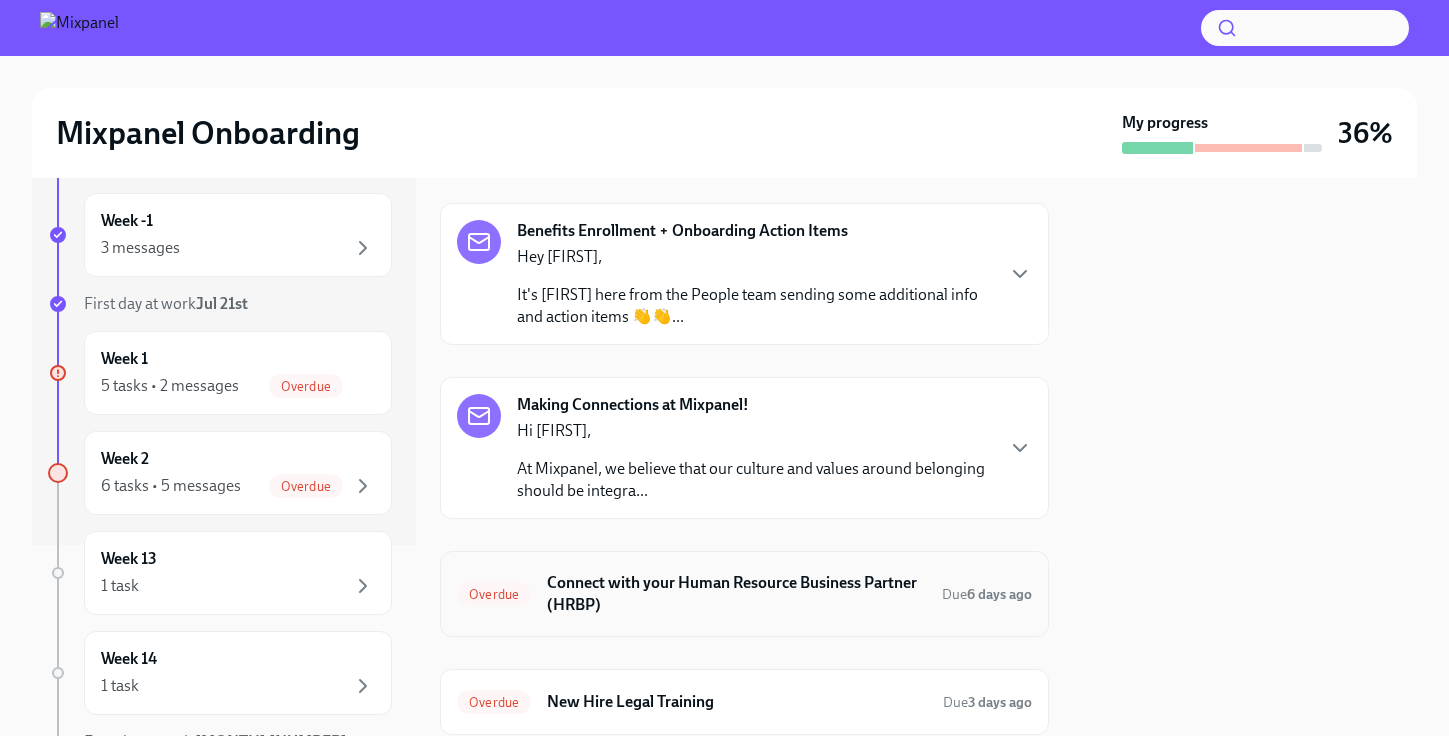 click on "Connect with your Human Resource Business Partner (HRBP)" at bounding box center (736, 594) 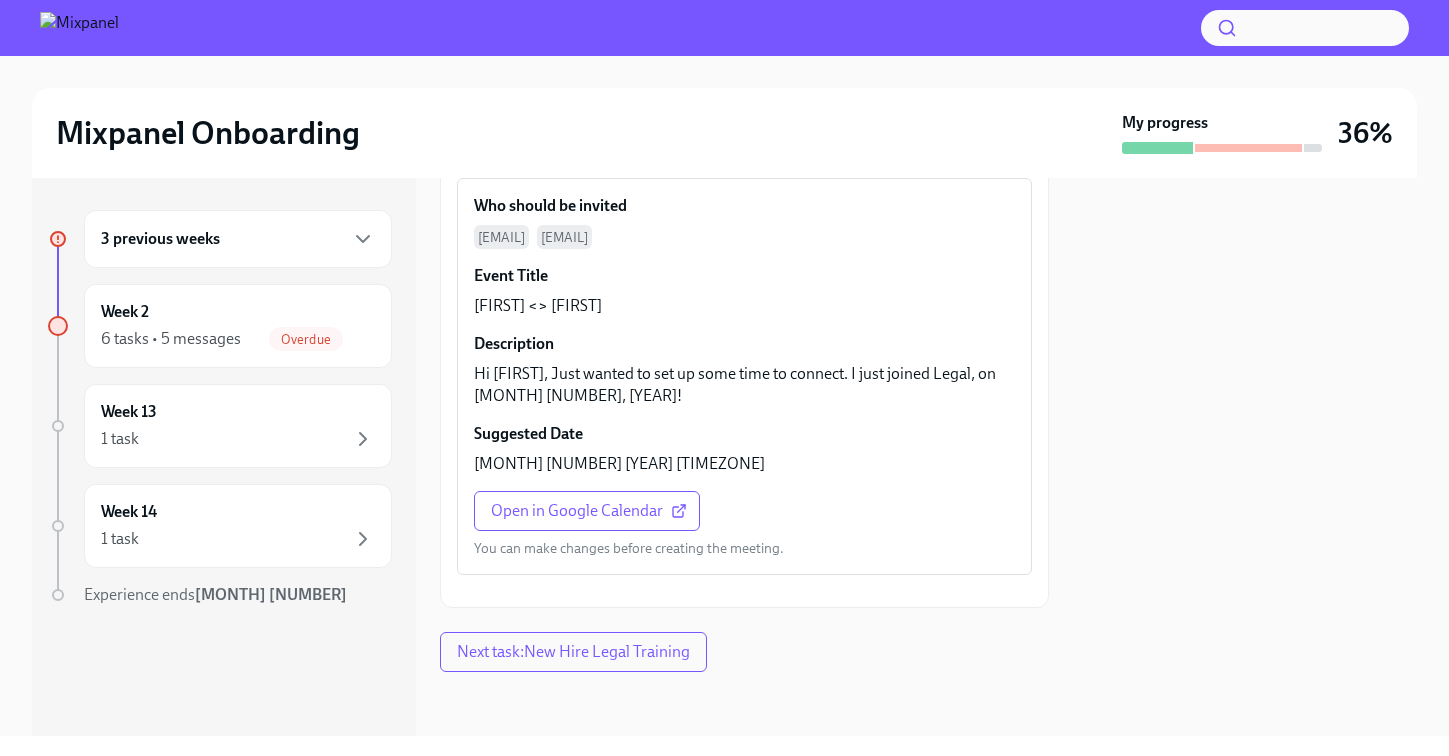 scroll, scrollTop: 898, scrollLeft: 0, axis: vertical 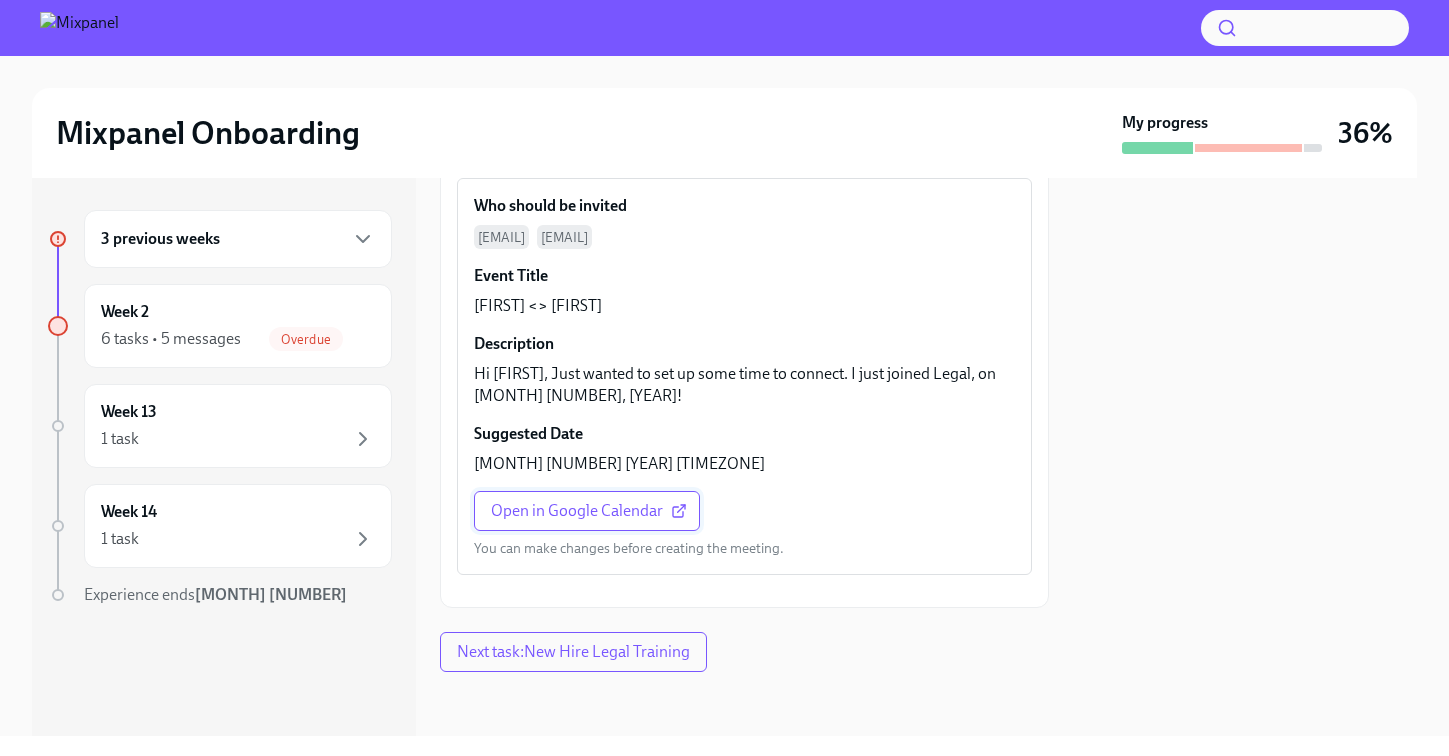 click on "Open in Google Calendar" at bounding box center (587, 511) 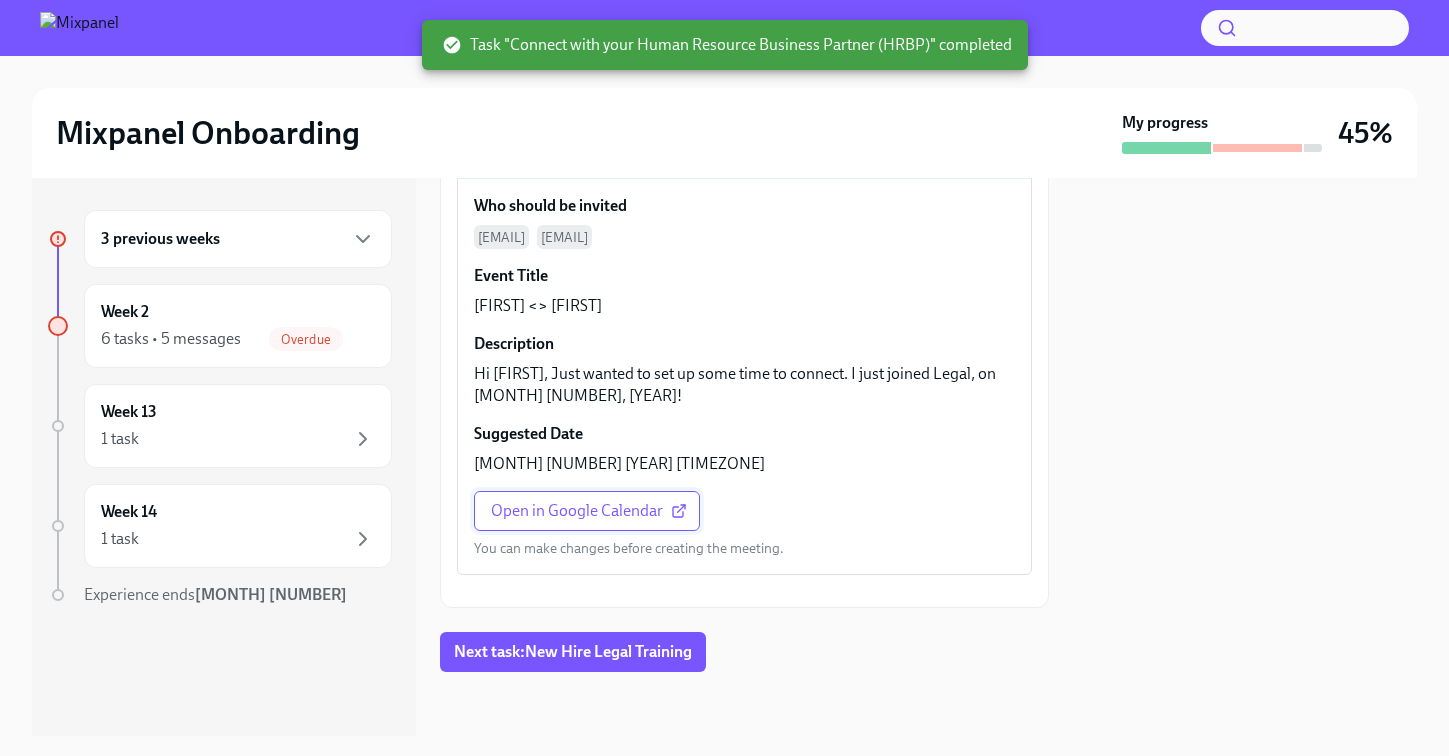 scroll, scrollTop: 978, scrollLeft: 0, axis: vertical 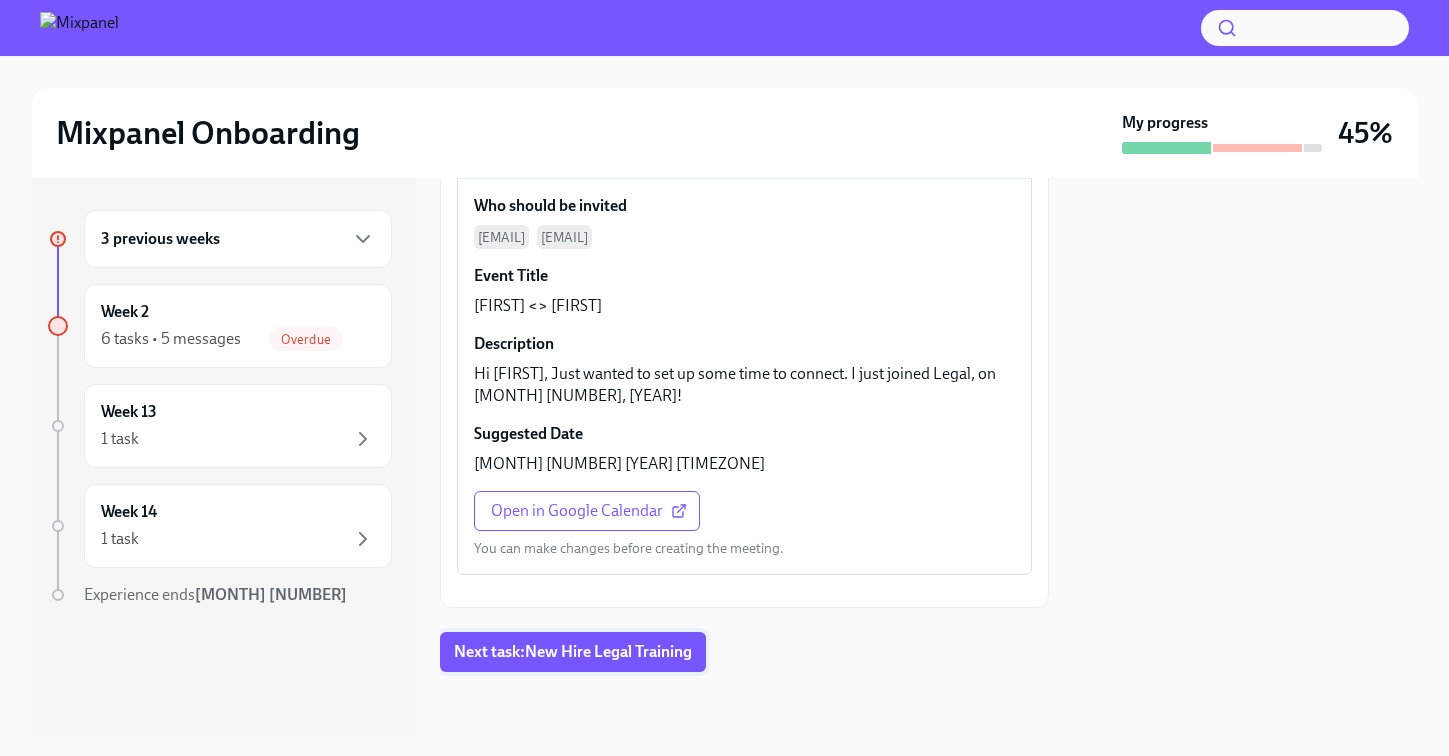 click on "Next task :  New Hire Legal Training" at bounding box center (573, 652) 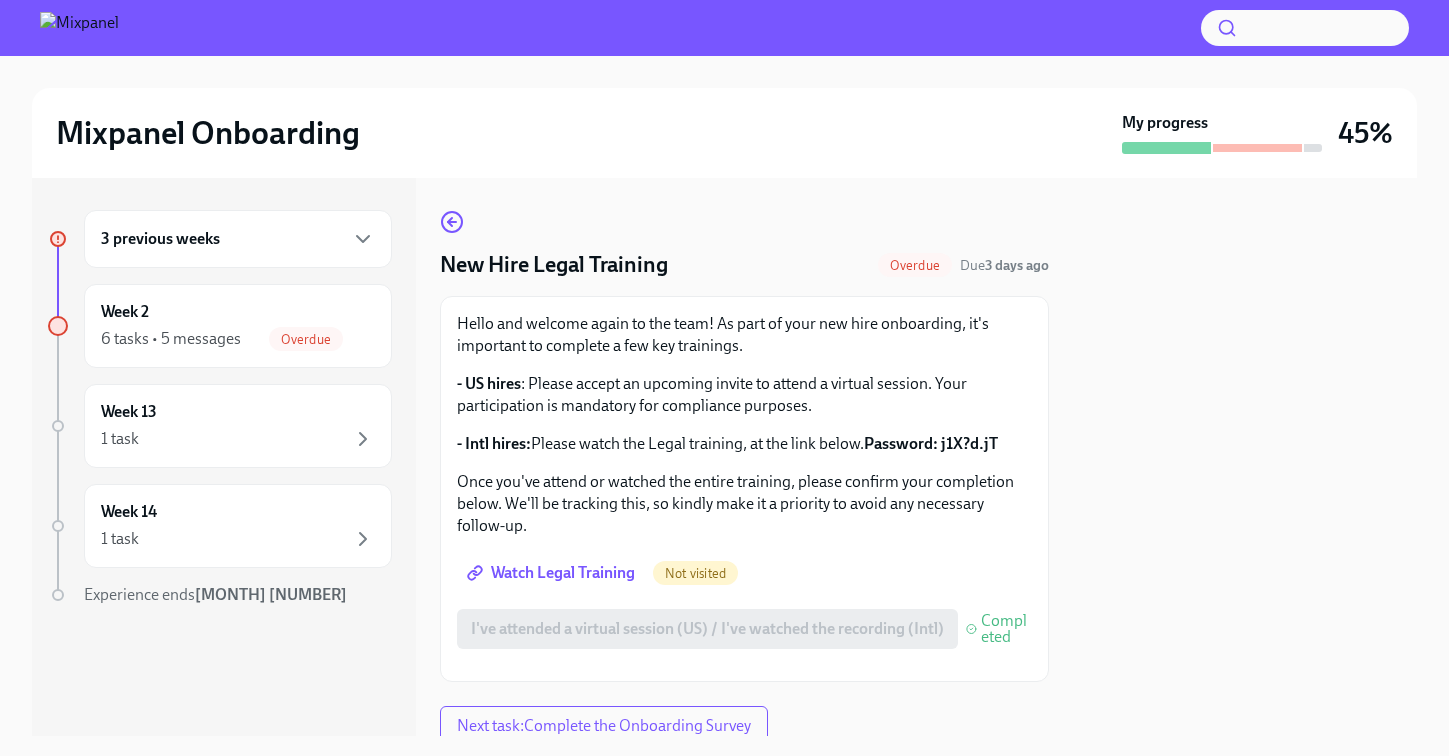 scroll, scrollTop: 1, scrollLeft: 0, axis: vertical 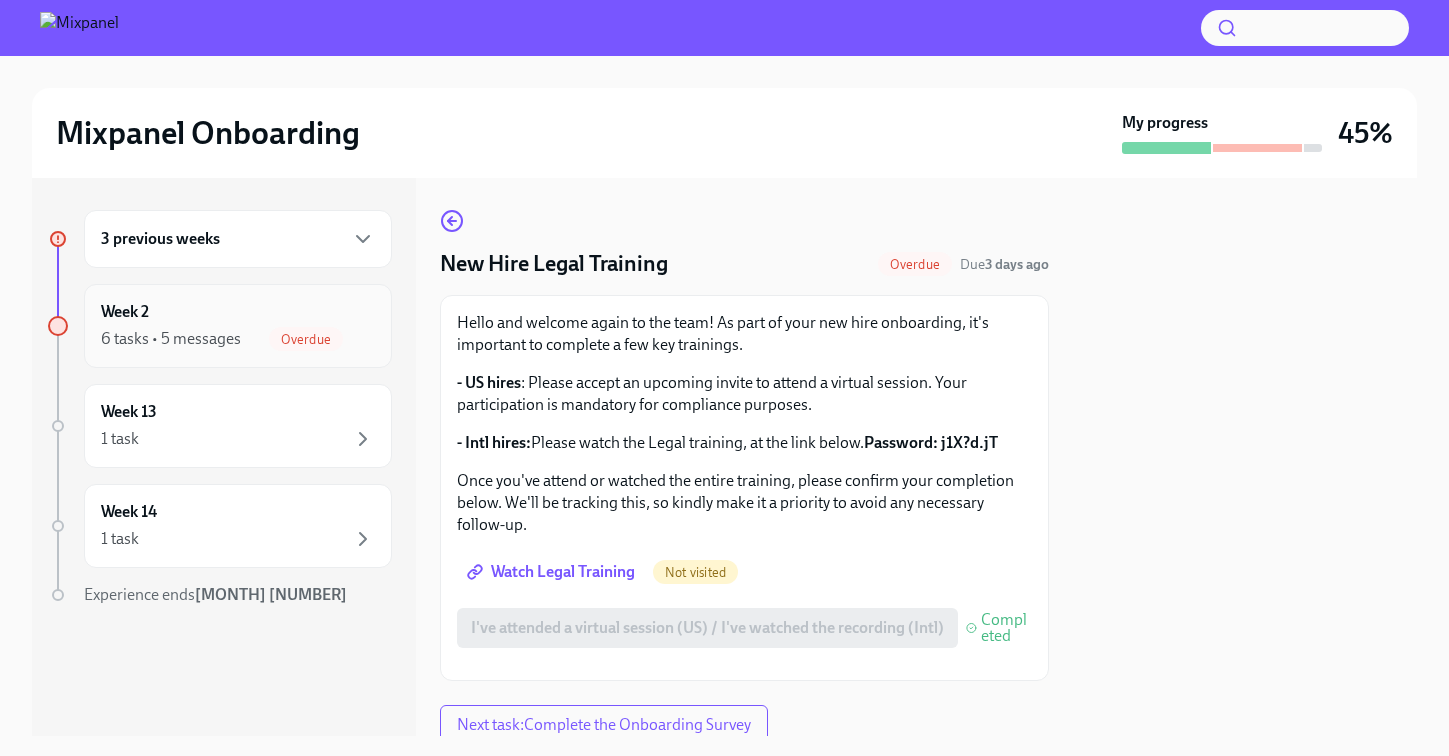 click on "Overdue" at bounding box center (306, 339) 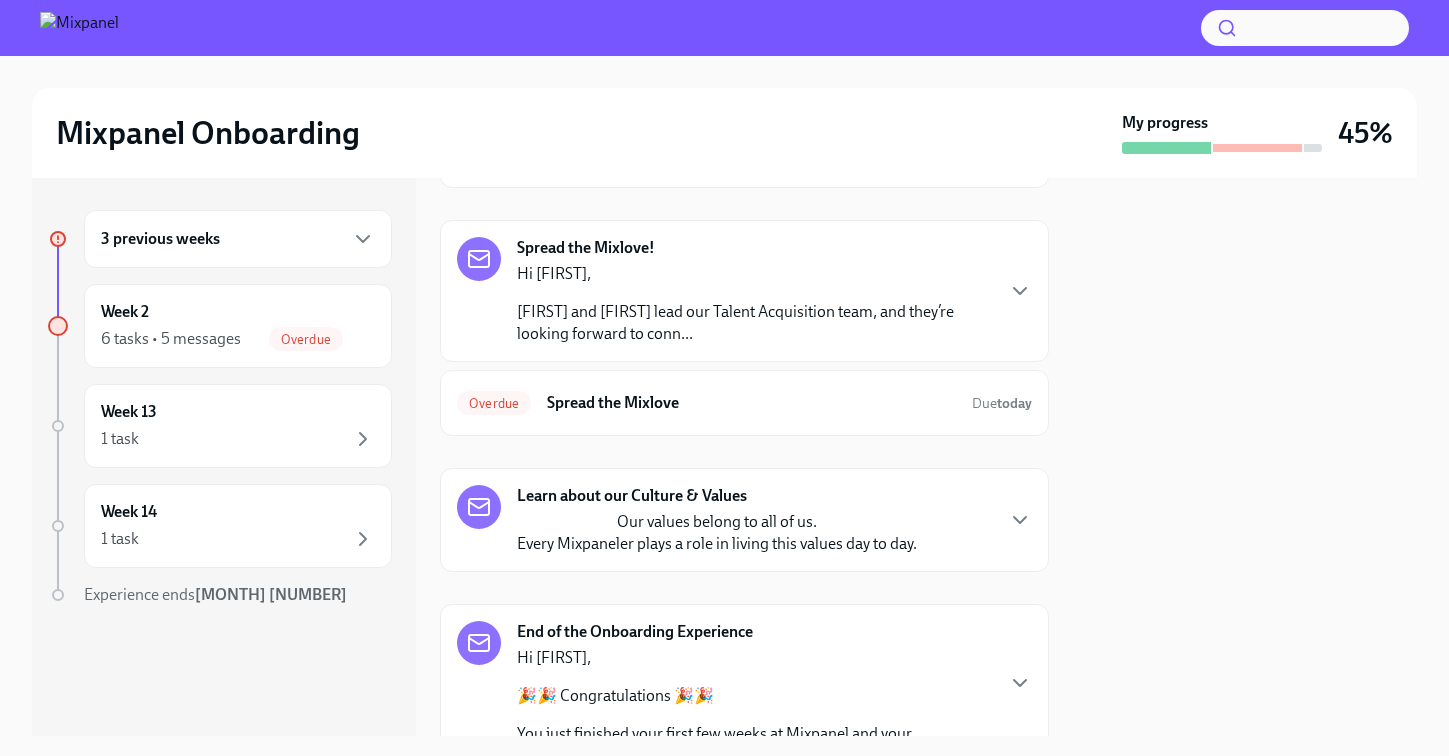scroll, scrollTop: 910, scrollLeft: 0, axis: vertical 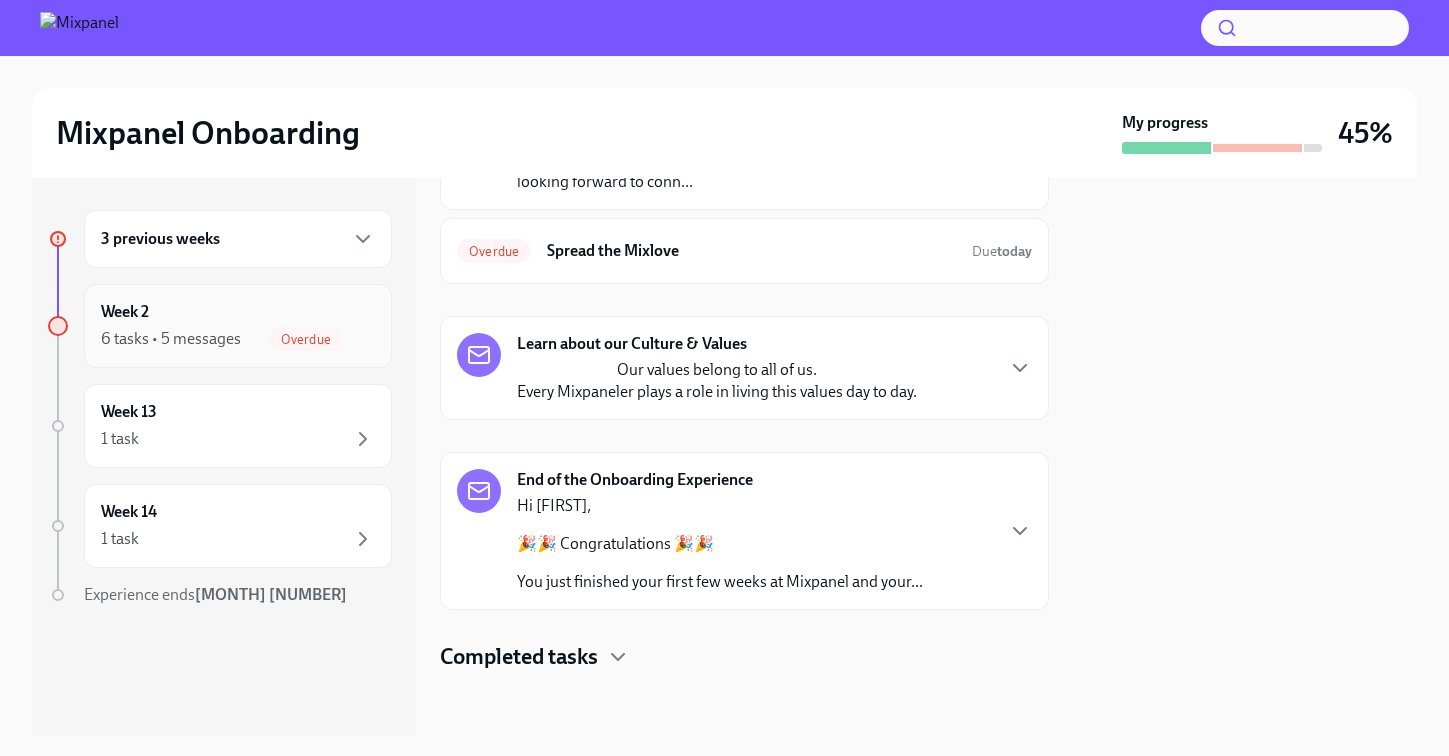 click on "Week 2 6 tasks • 5 messages Overdue" at bounding box center [238, 326] 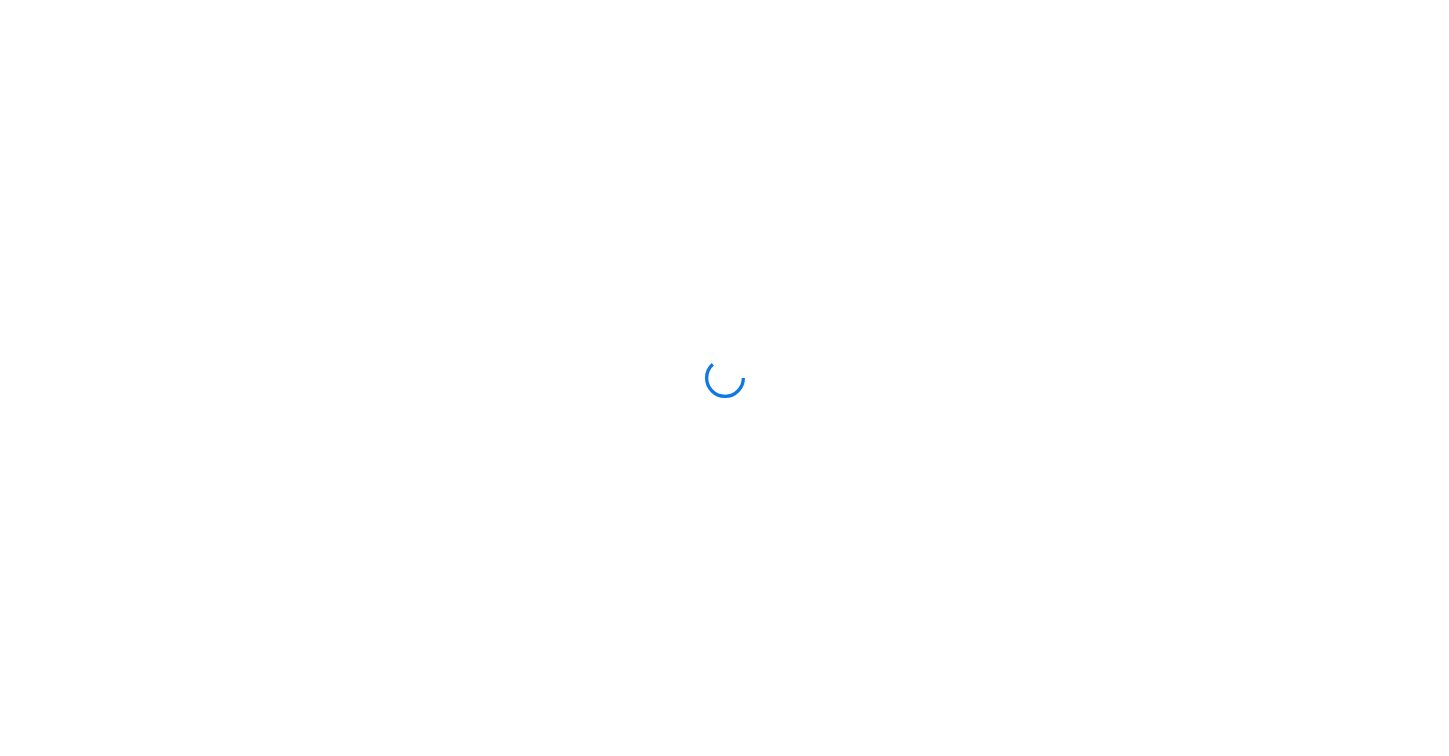 scroll, scrollTop: 0, scrollLeft: 0, axis: both 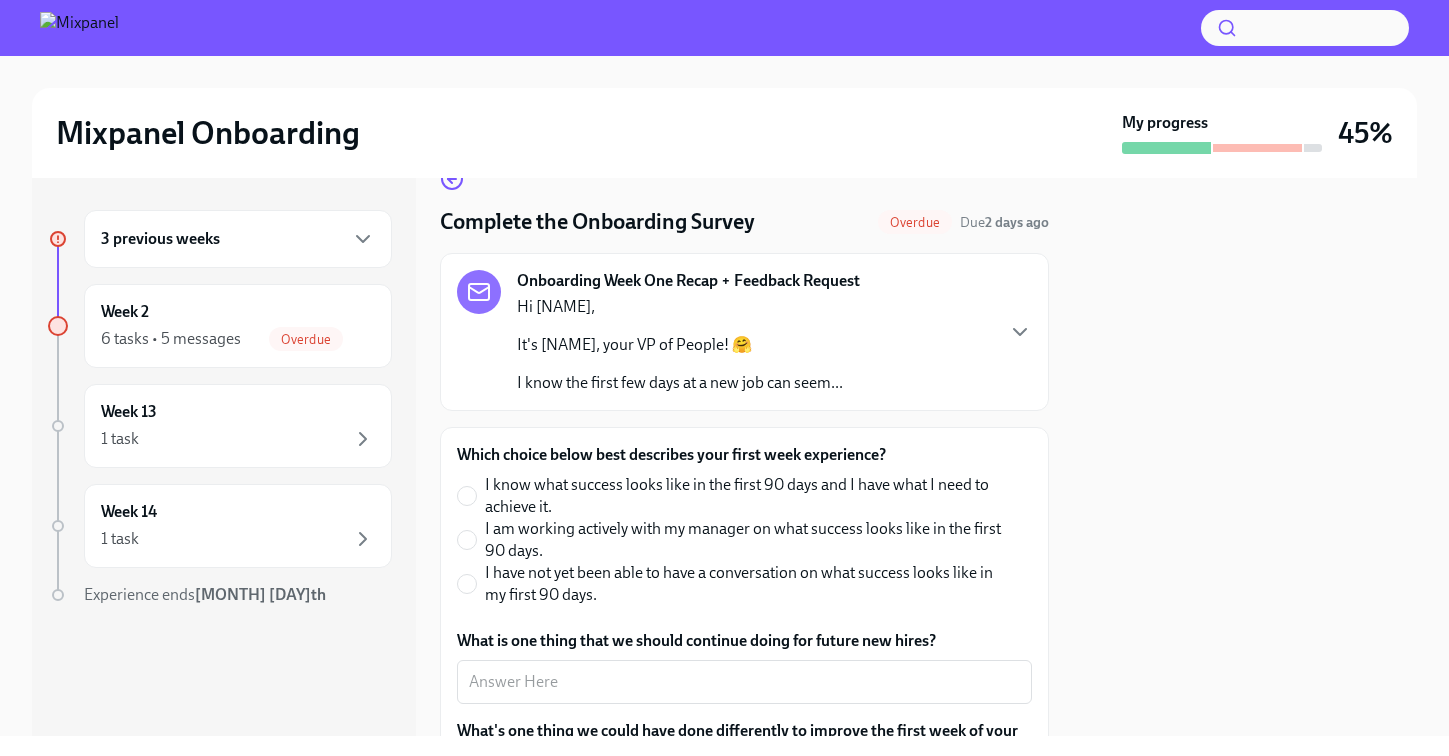 click on "I know what success looks like in the first 90 days and I have what I need to achieve it." at bounding box center [750, 496] 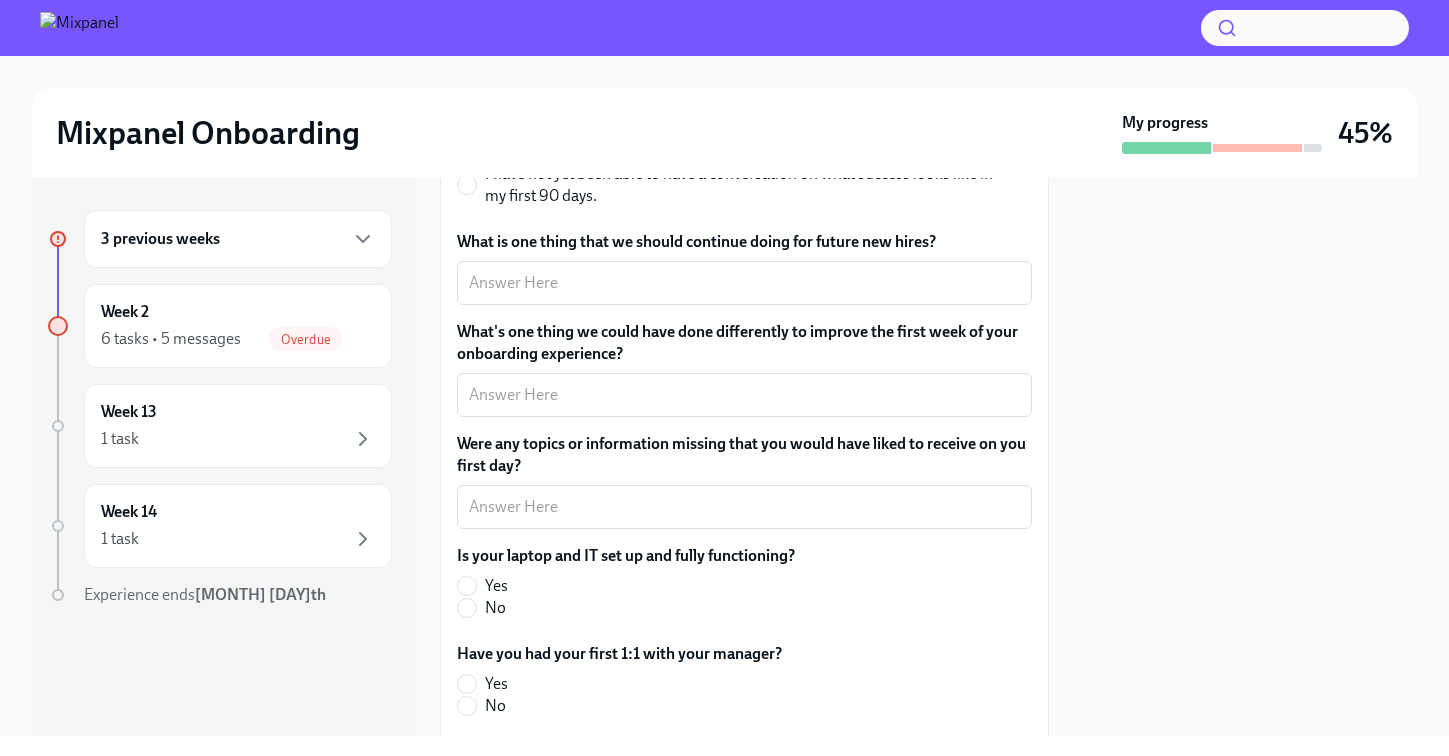 scroll, scrollTop: 449, scrollLeft: 0, axis: vertical 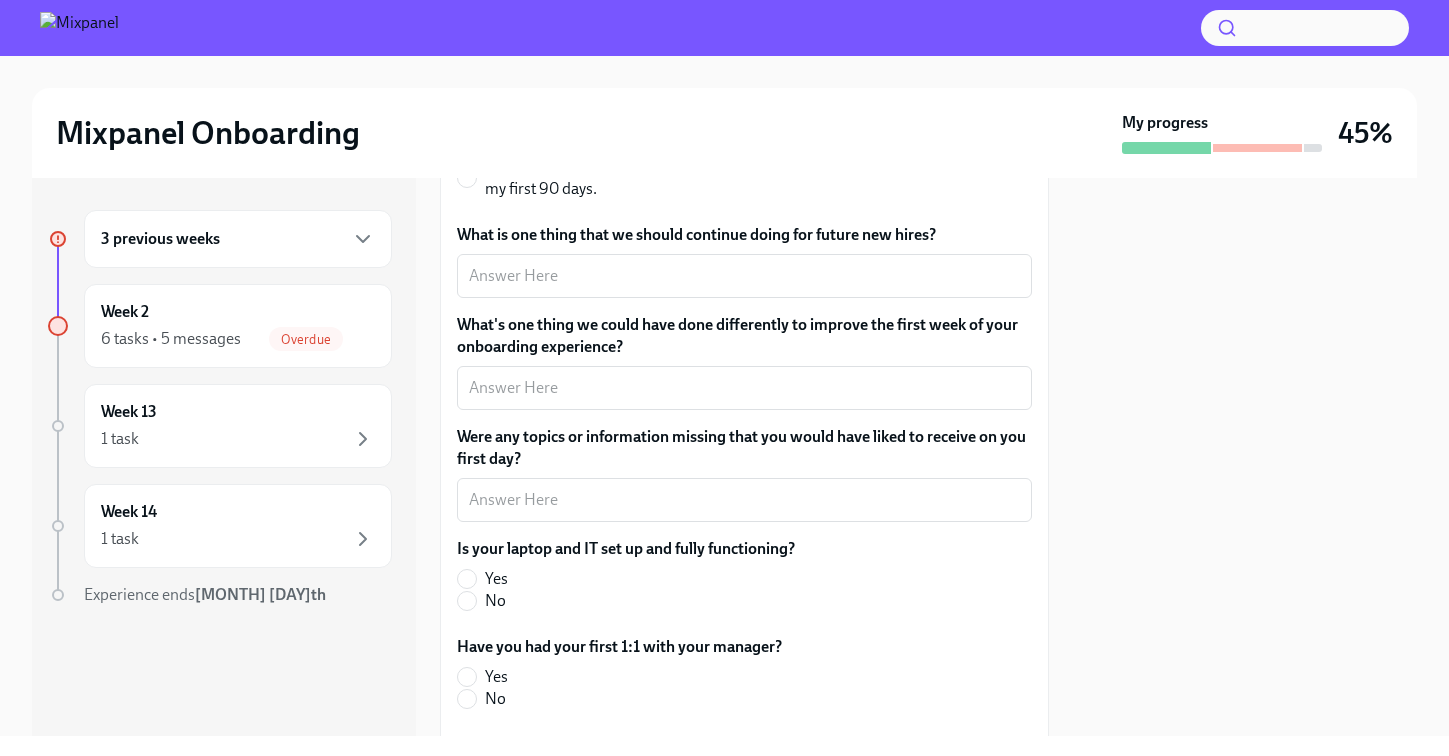 click on "Yes" at bounding box center (618, 579) 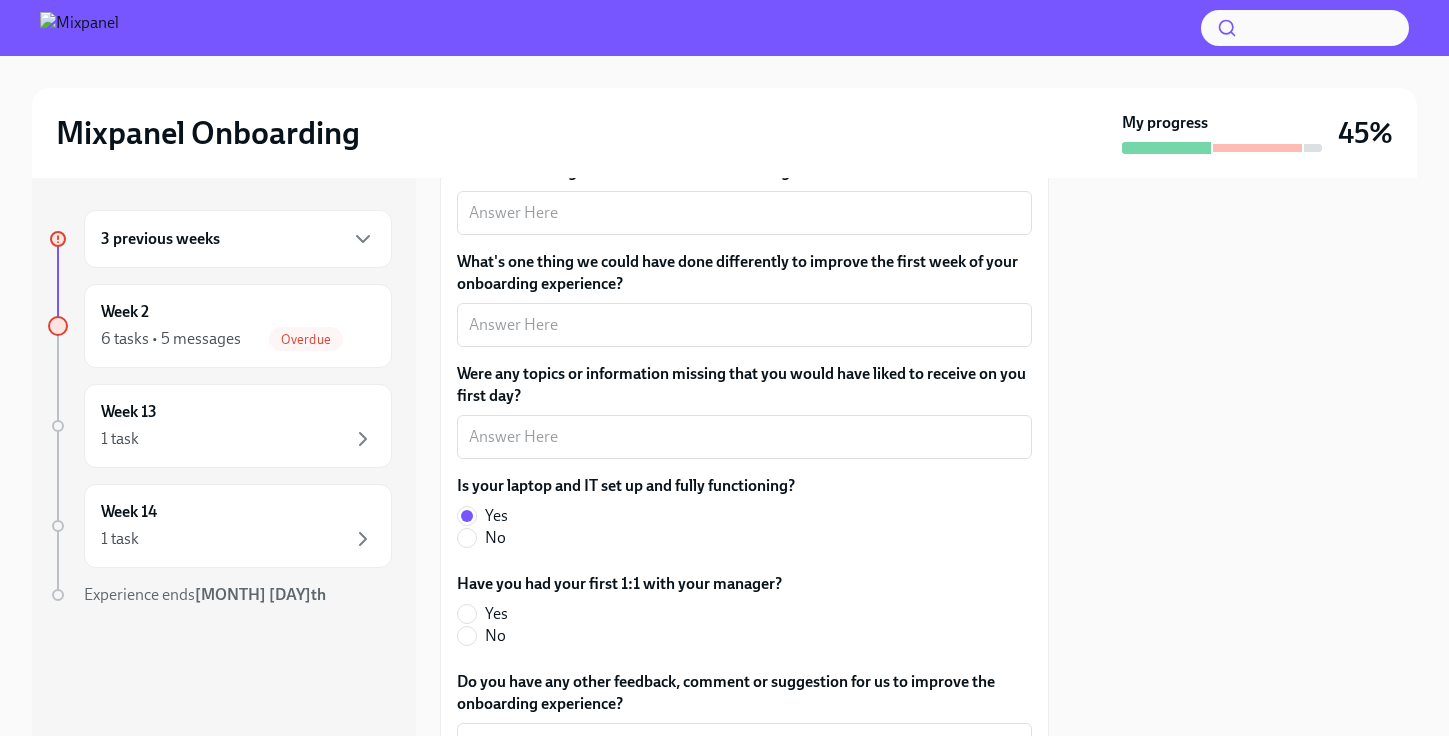 scroll, scrollTop: 544, scrollLeft: 0, axis: vertical 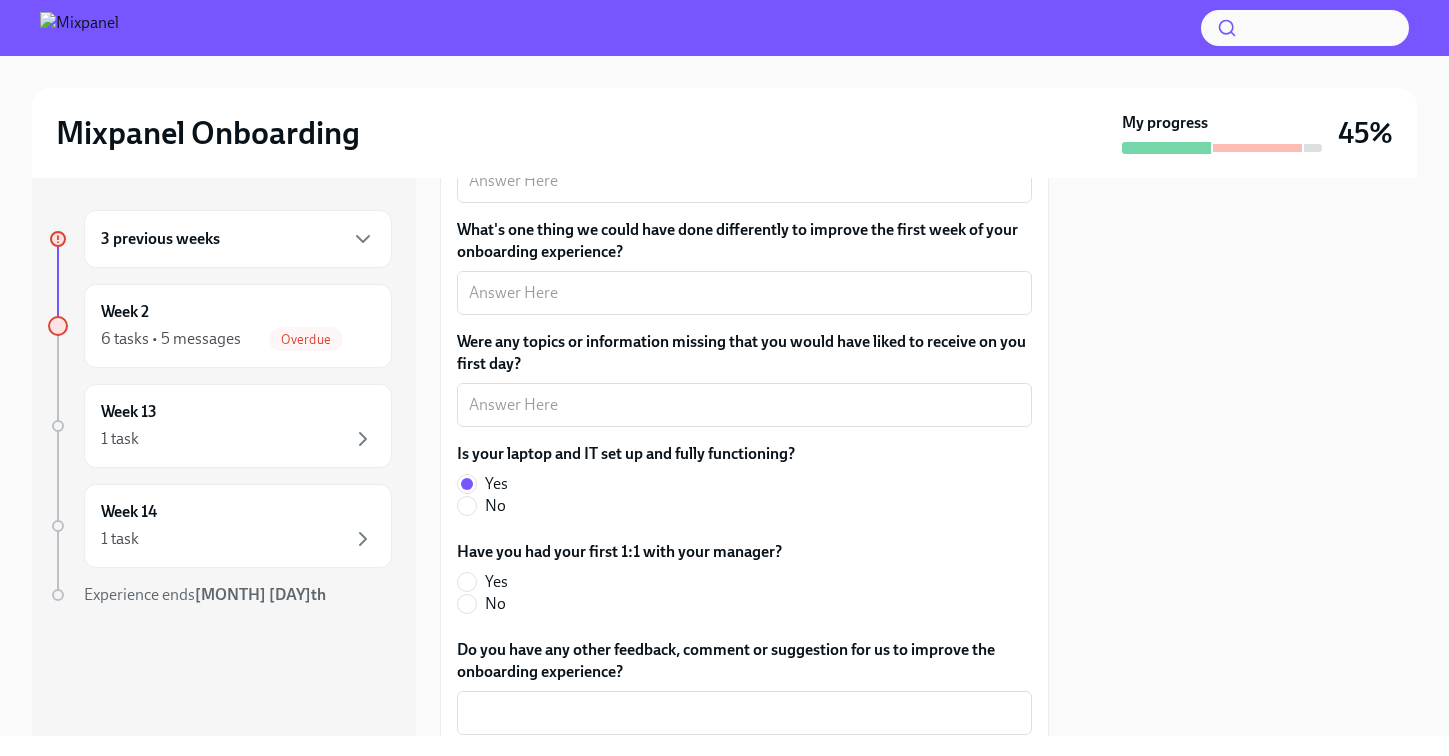 click on "Yes" at bounding box center (496, 582) 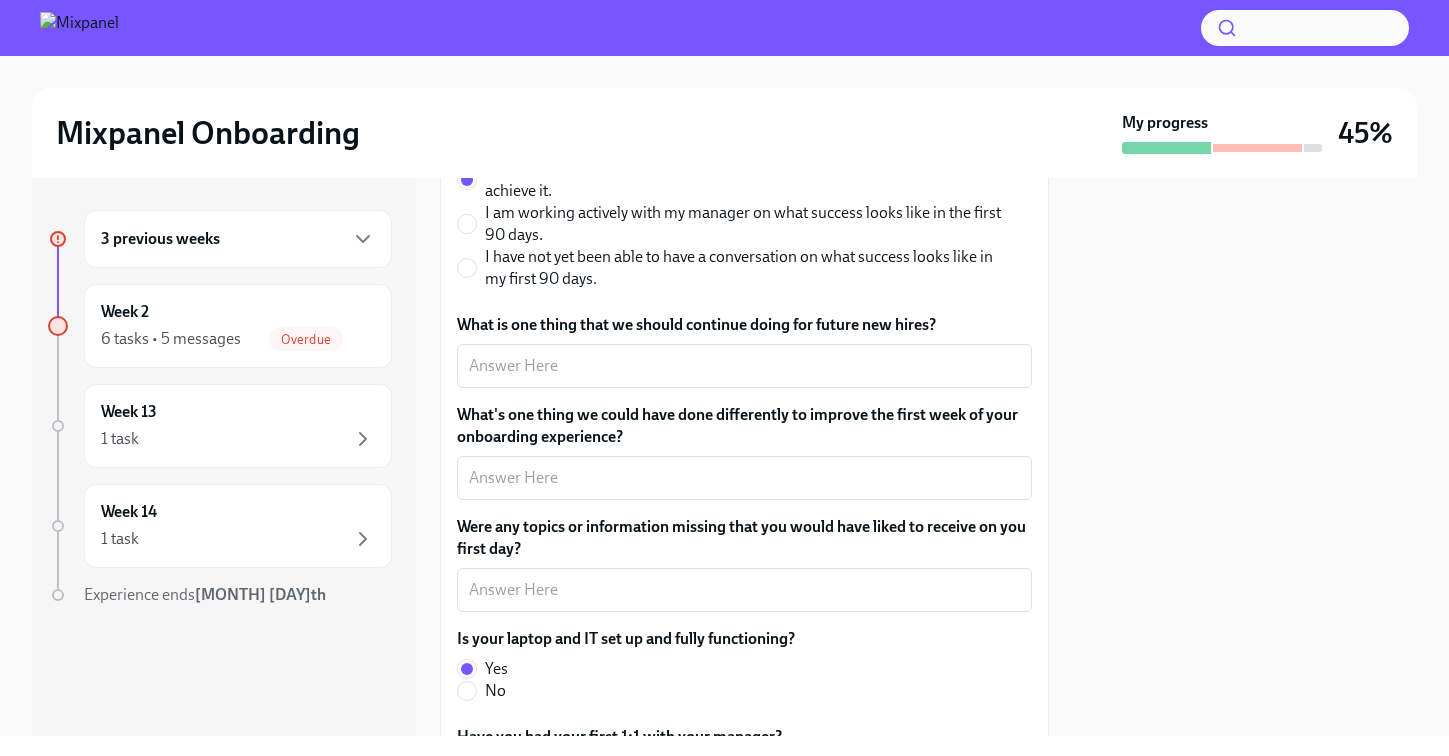 scroll, scrollTop: 346, scrollLeft: 0, axis: vertical 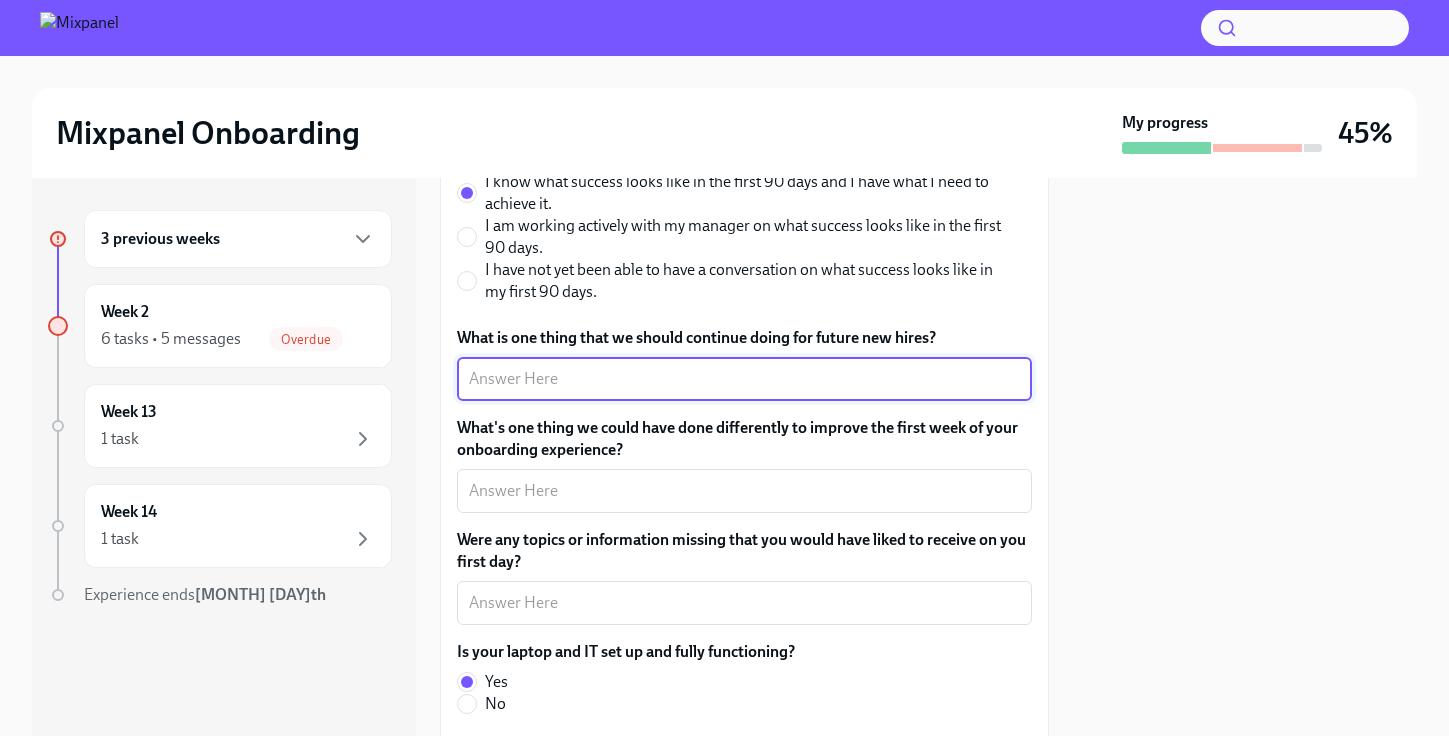click on "What is one thing that we should continue doing for future new hires?" at bounding box center (744, 379) 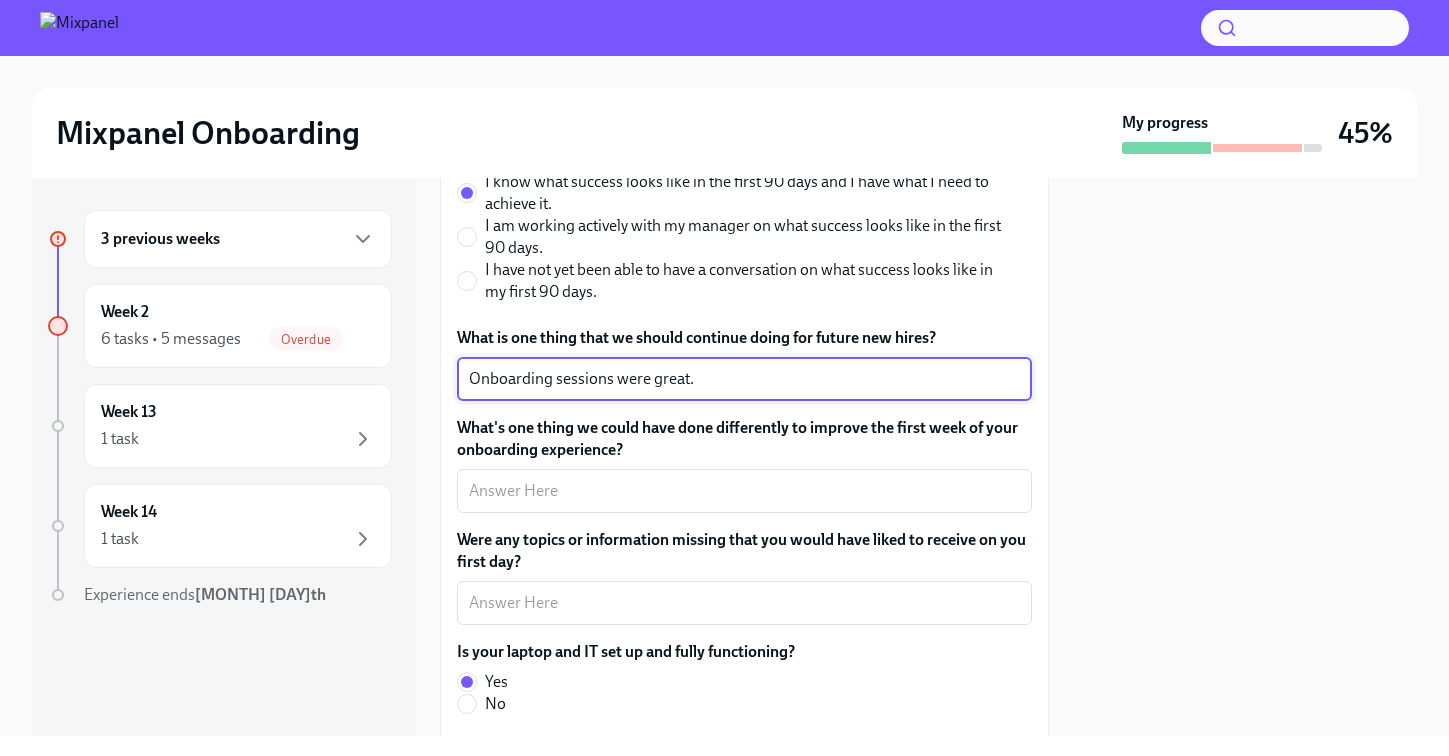 type on "Onboarding sessions were great." 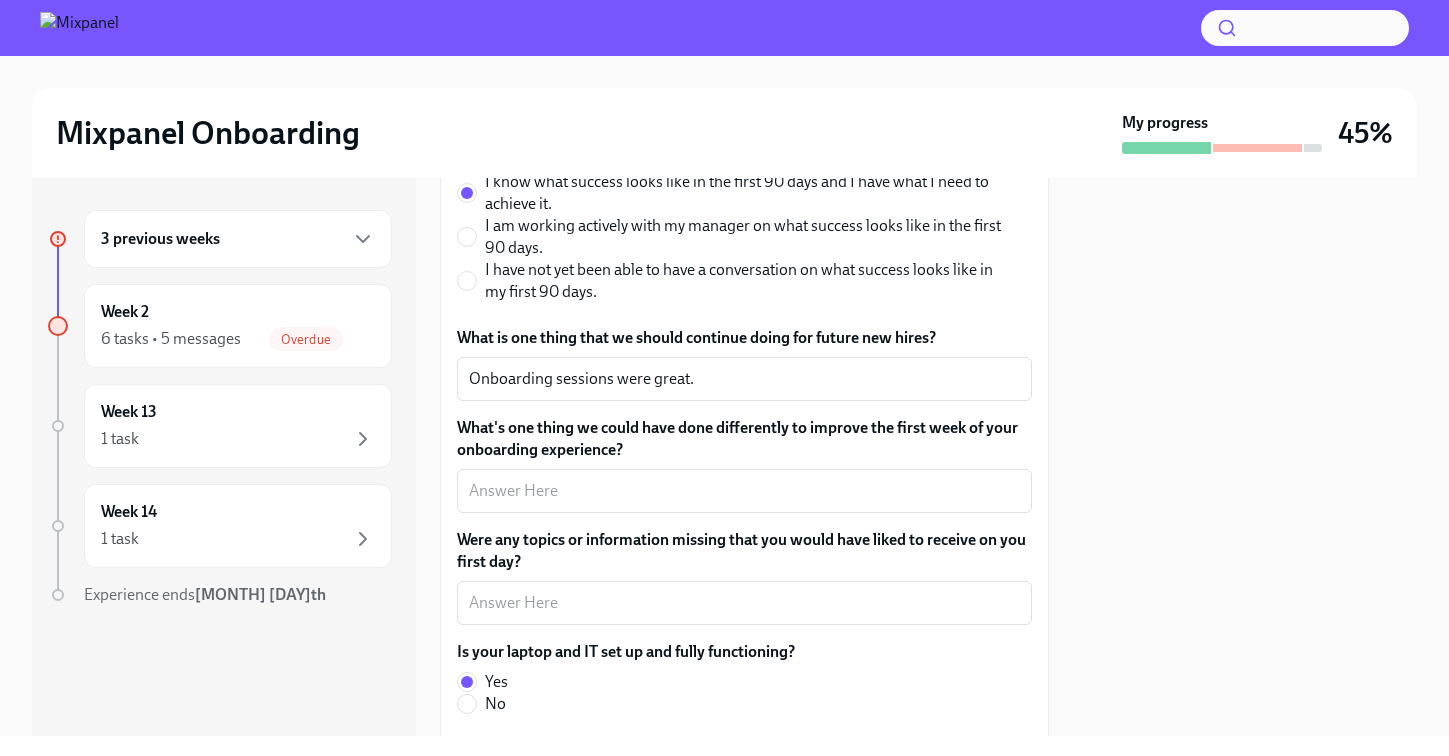 click on "What's one thing we could have done differently to improve the first week of your onboarding experience? x ​" at bounding box center (744, 465) 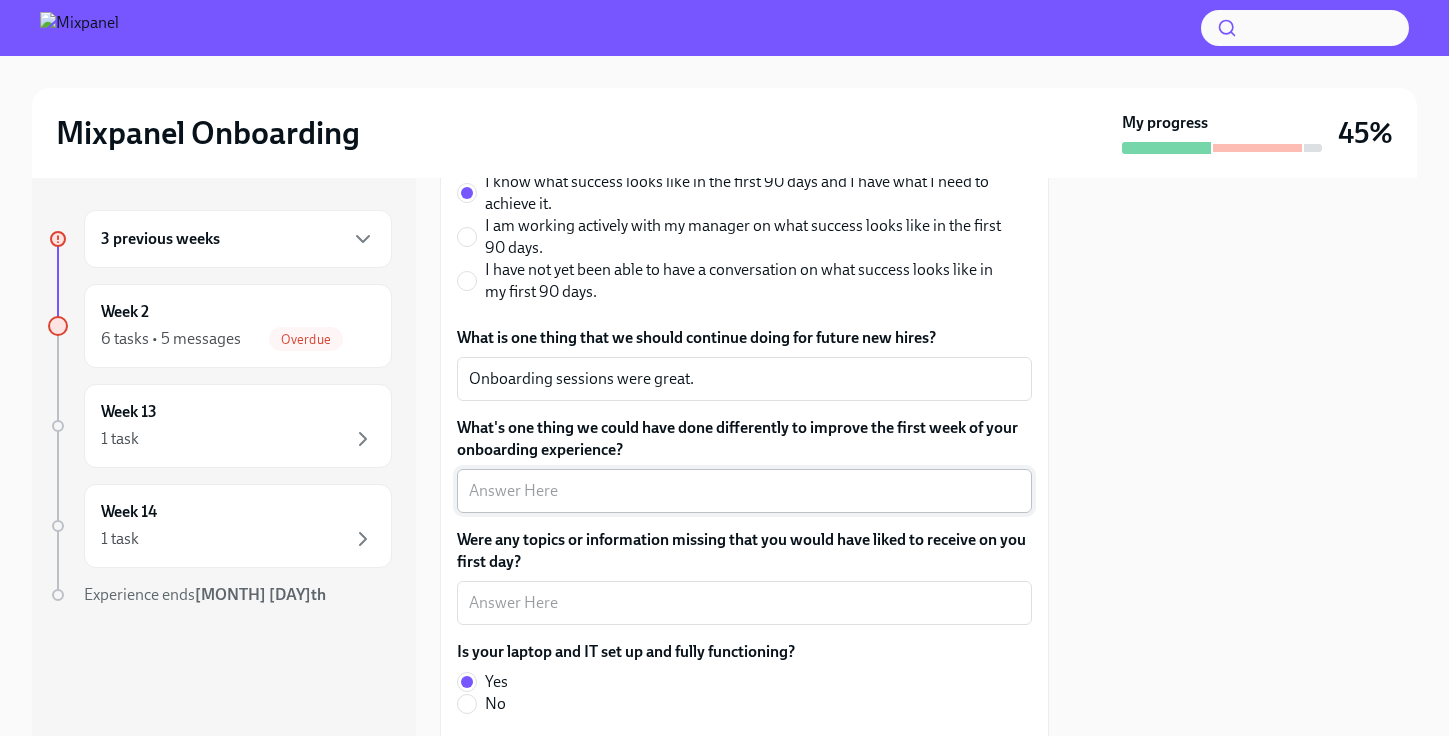 click on "x ​" at bounding box center [744, 491] 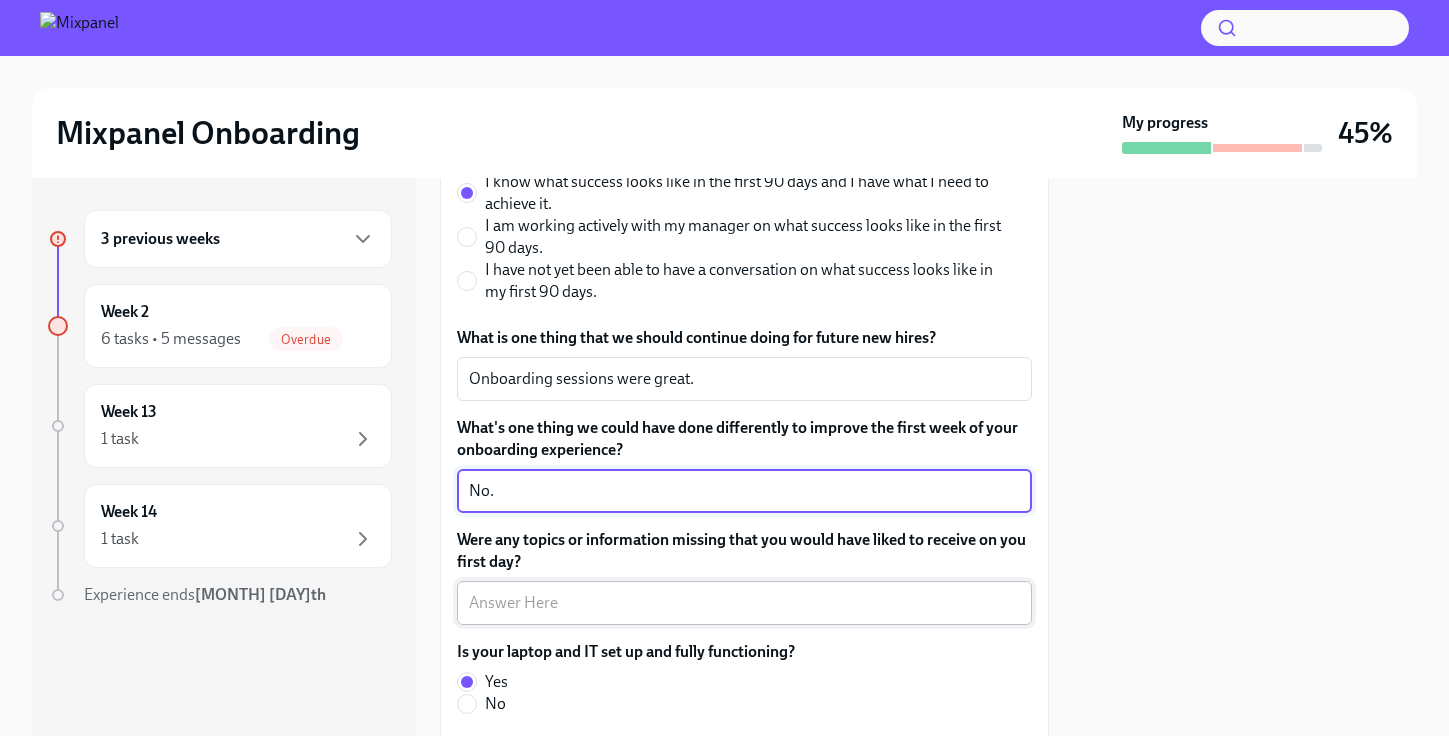 type on "No." 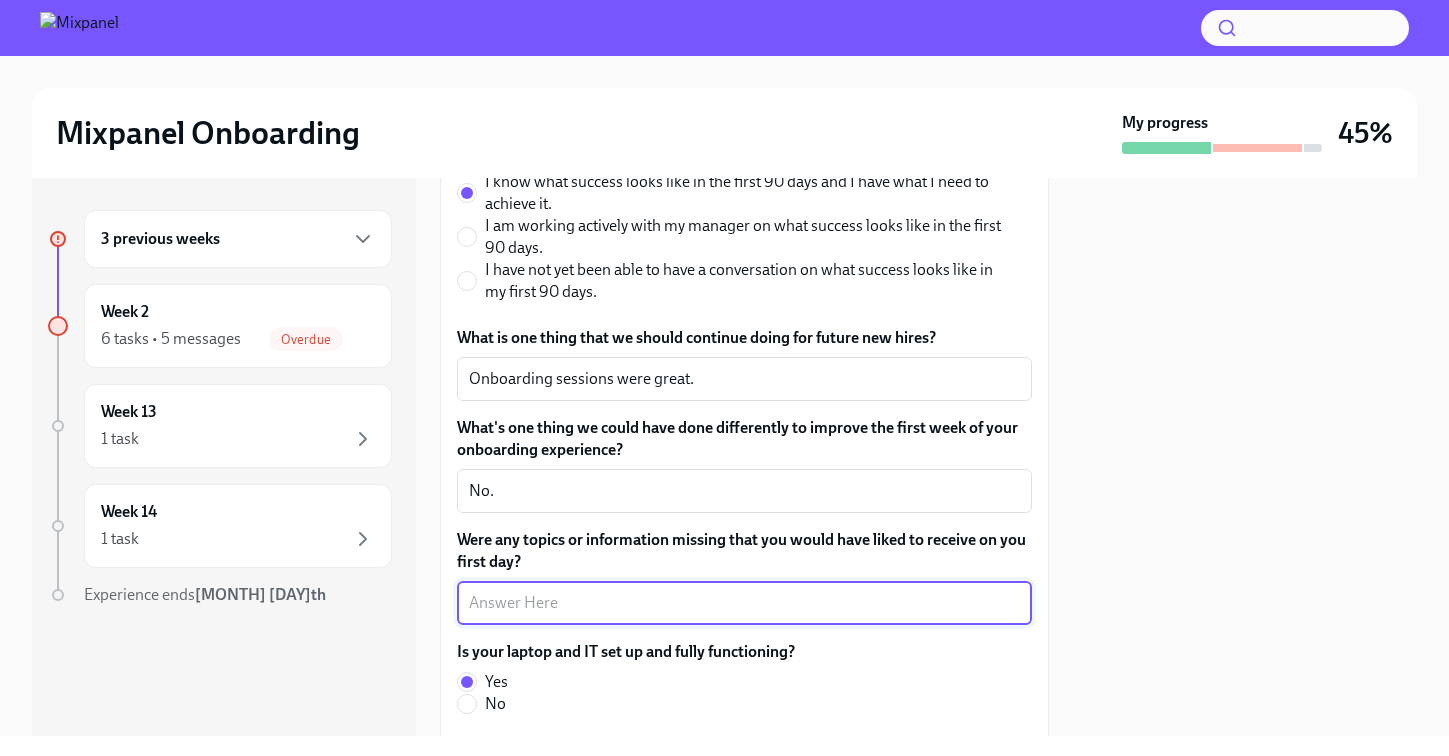 click on "Were any topics or information missing that you would have liked to receive on you first day?" at bounding box center [744, 603] 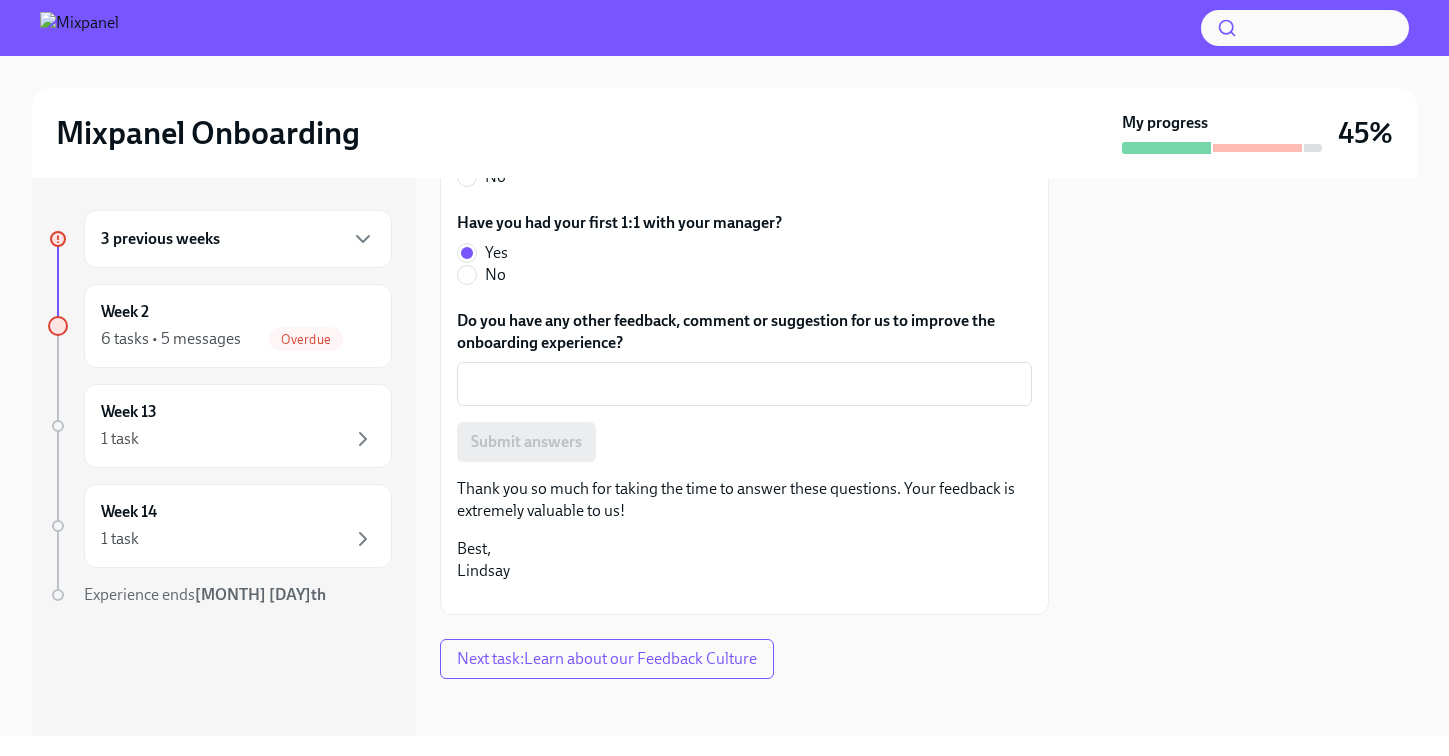 scroll, scrollTop: 855, scrollLeft: 0, axis: vertical 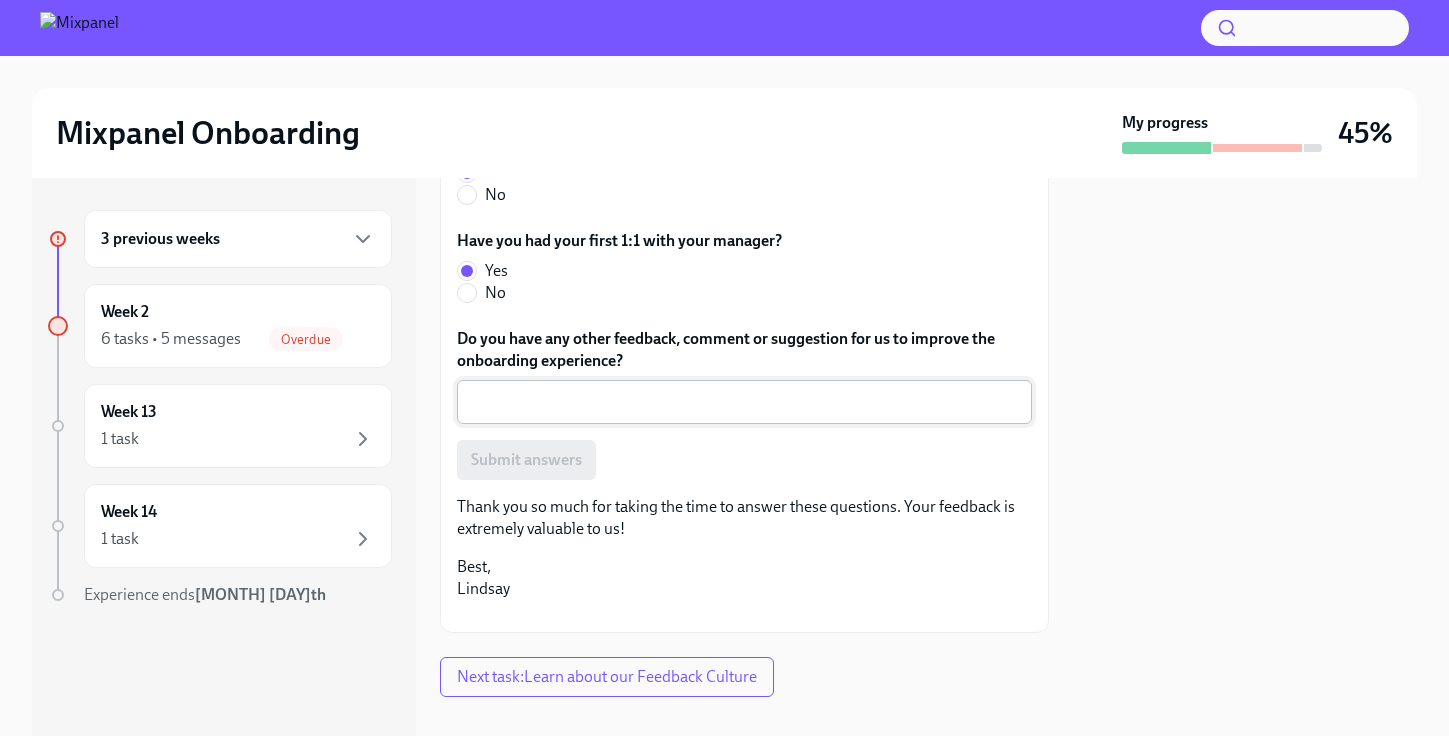 type on "I think a general intro to the Mixpanel product would be nice." 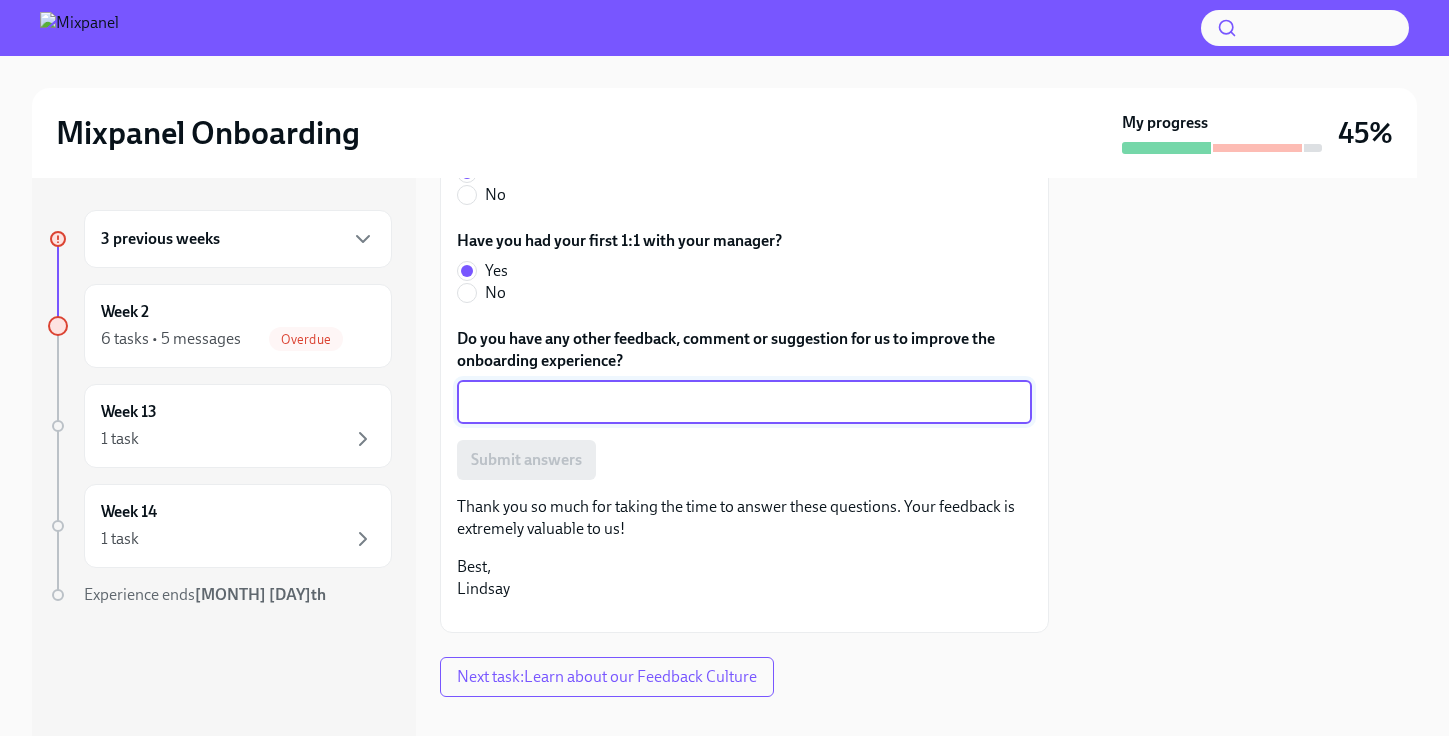 click on "Do you have any other feedback, comment or suggestion for us to improve the onboarding experience?" at bounding box center [744, 402] 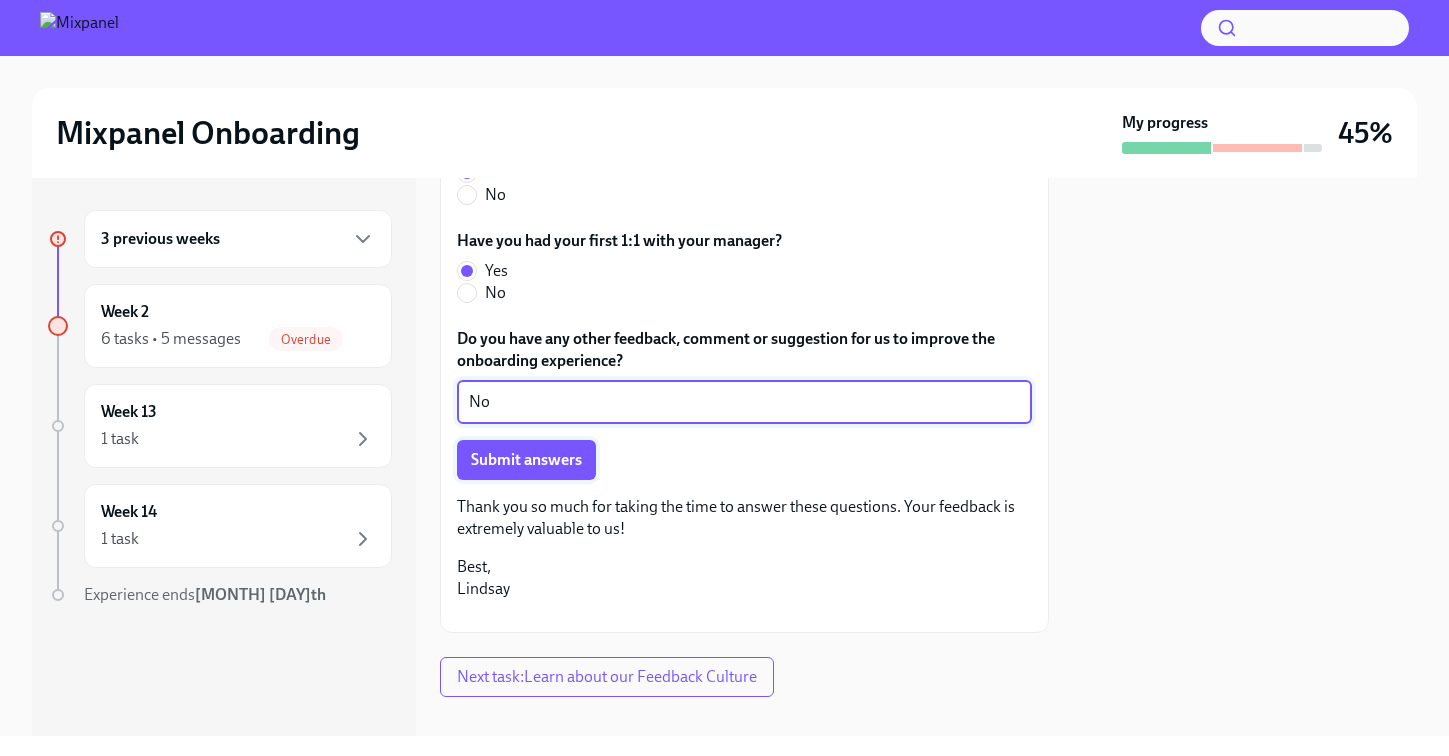 type on "No" 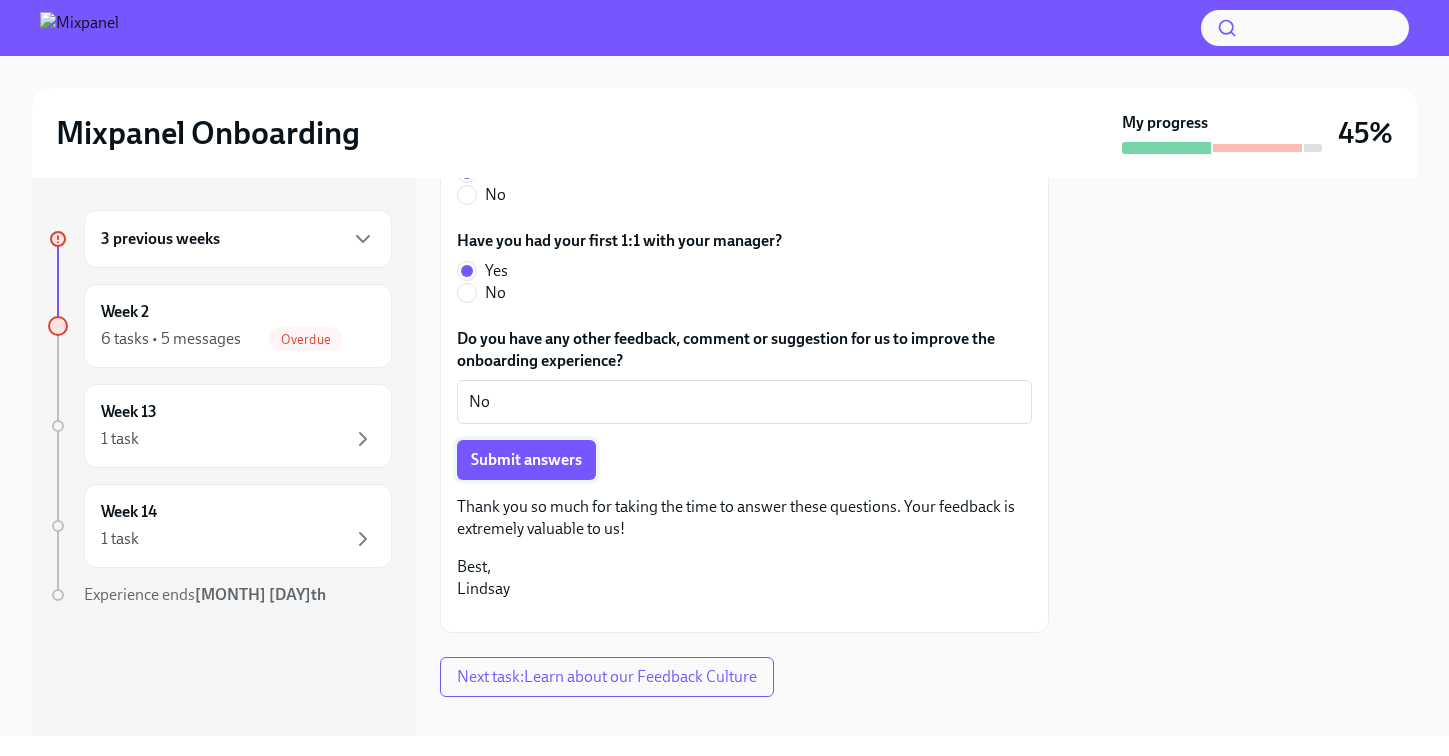 click on "Submit answers" at bounding box center (526, 460) 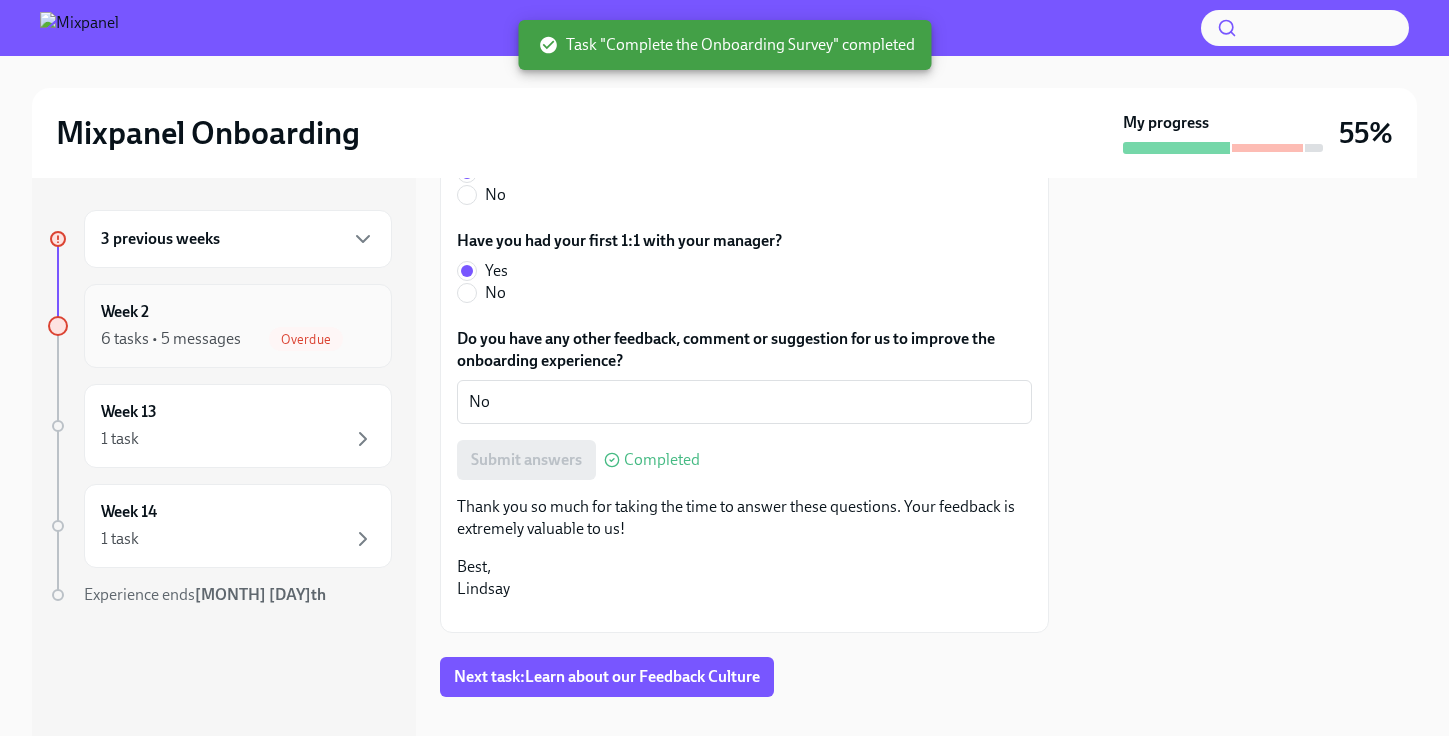 click on "Week 2 6 tasks • 5 messages Overdue" at bounding box center [238, 326] 